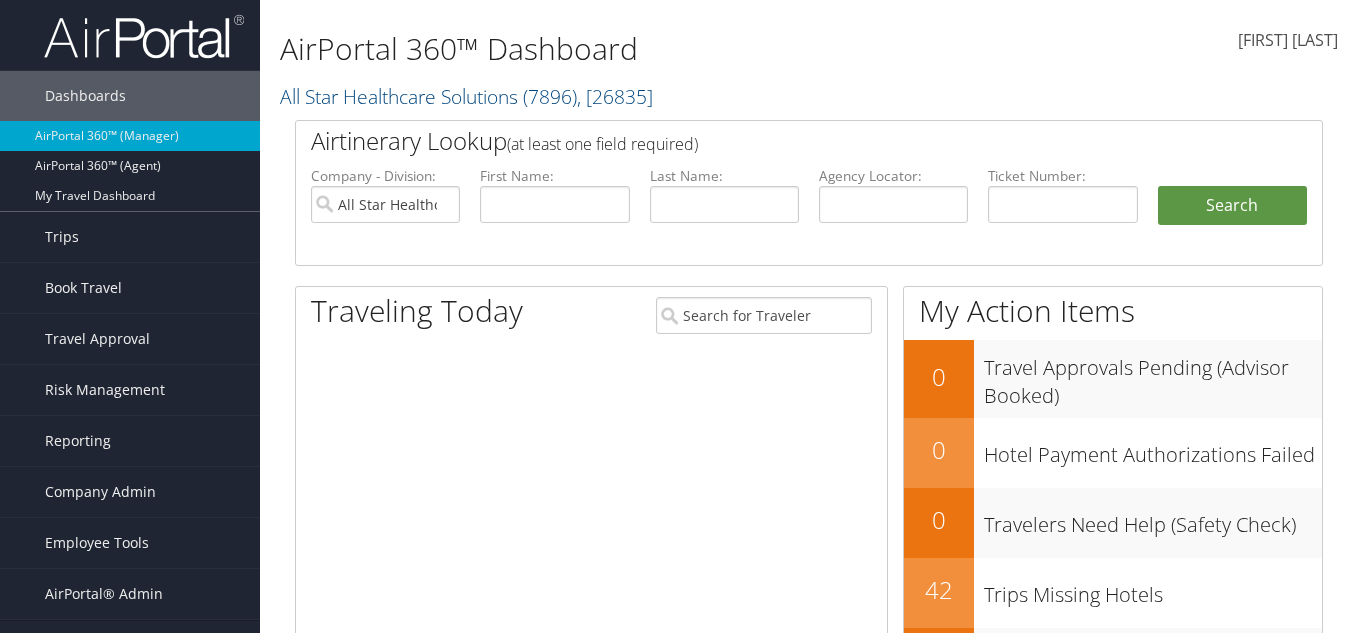 scroll, scrollTop: 0, scrollLeft: 0, axis: both 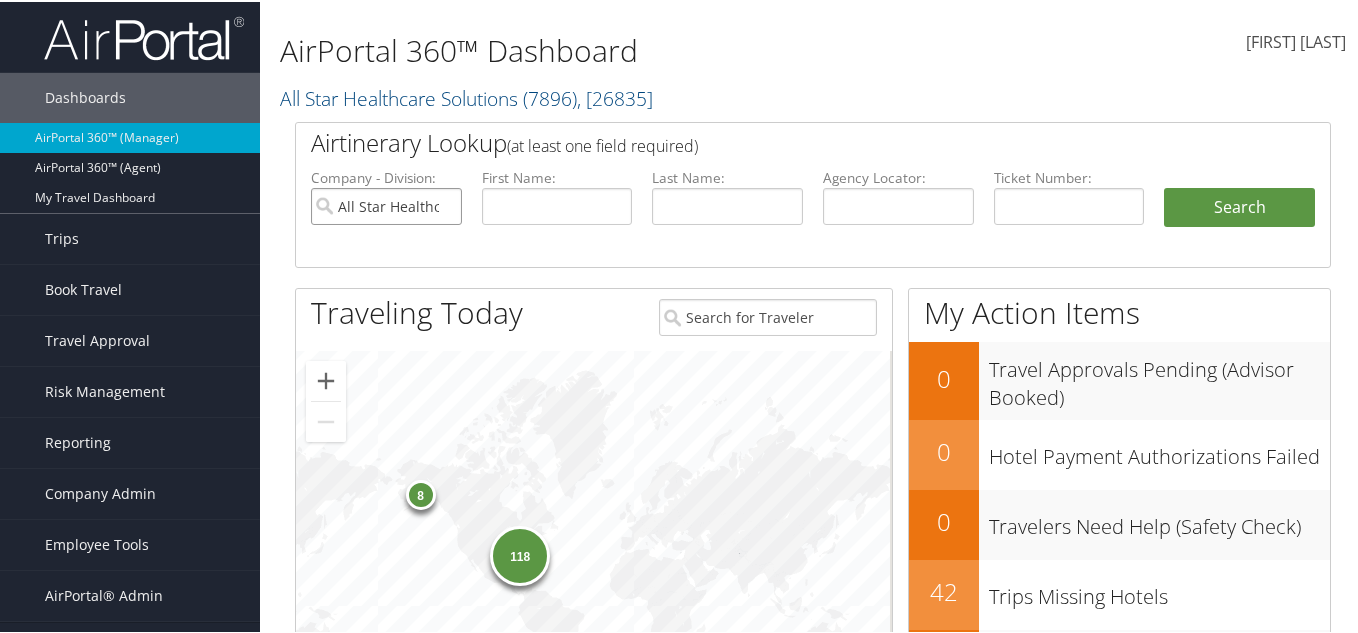 click on "All Star Healthcare Solutions" at bounding box center (386, 204) 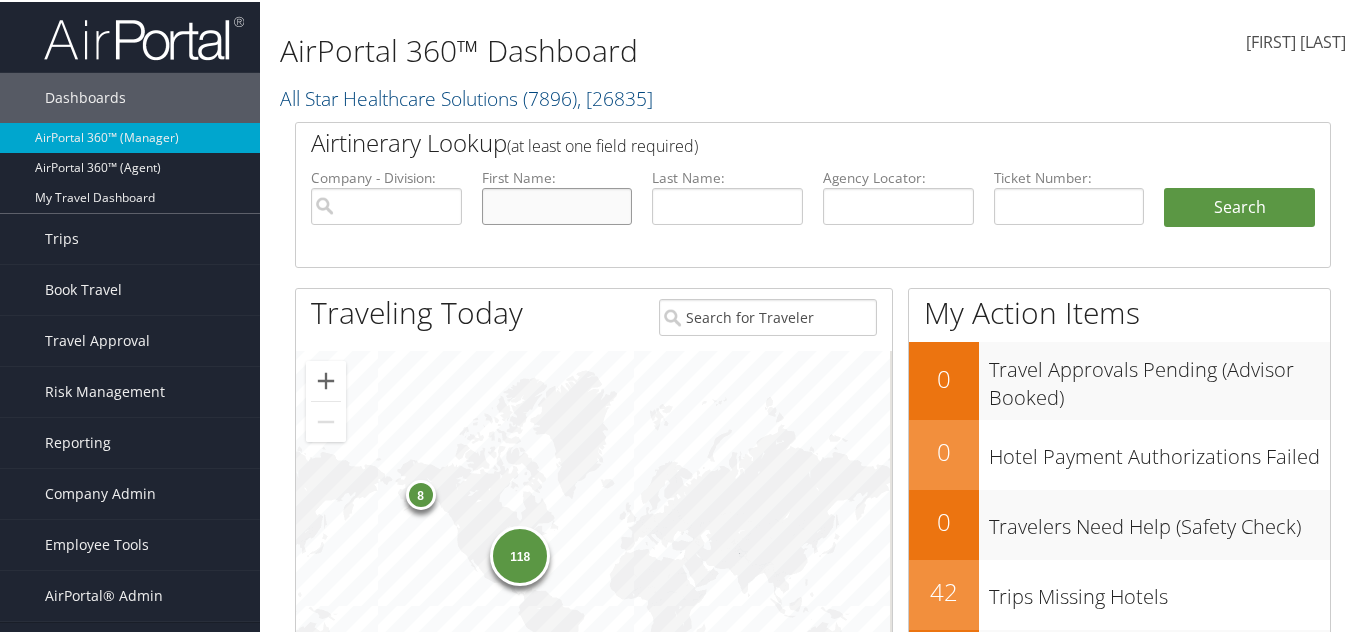 click at bounding box center (557, 204) 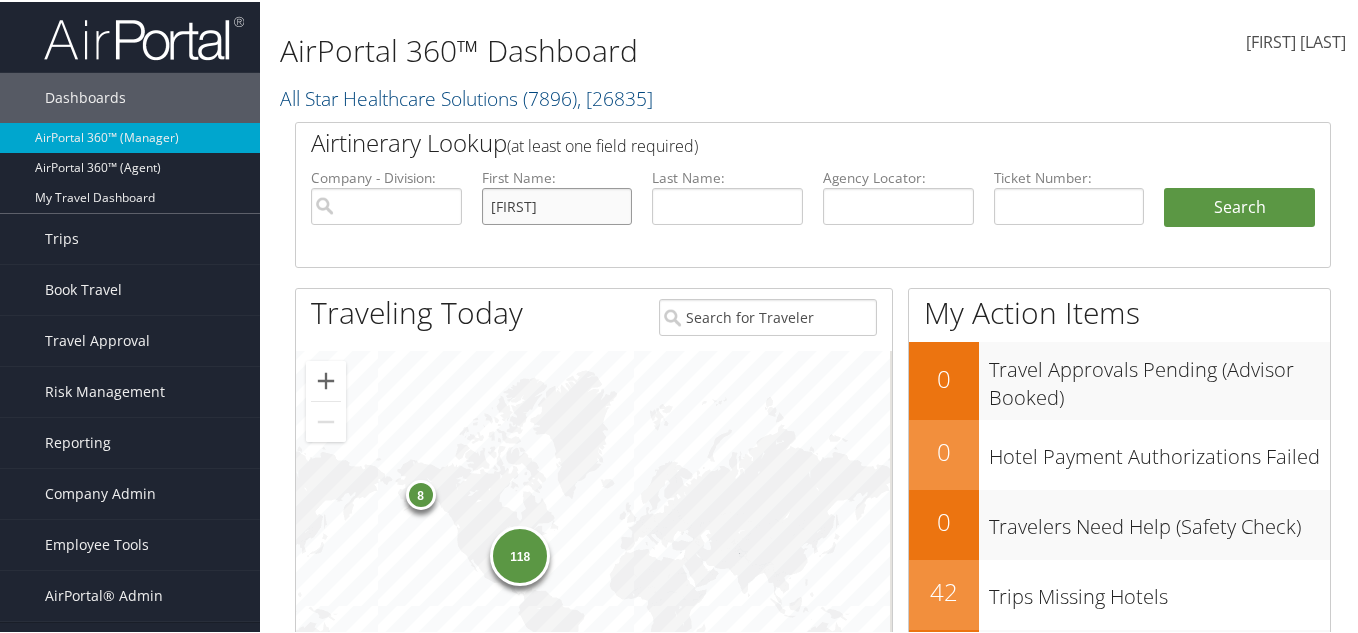 type on "mark" 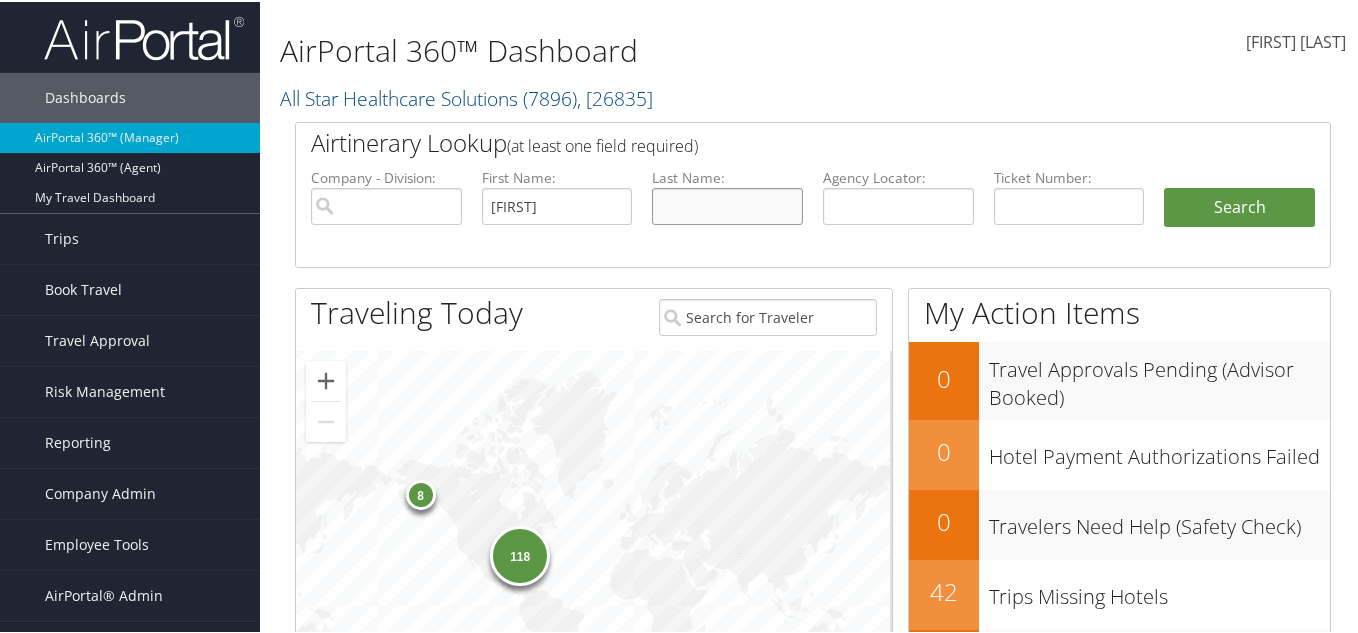 click at bounding box center [727, 204] 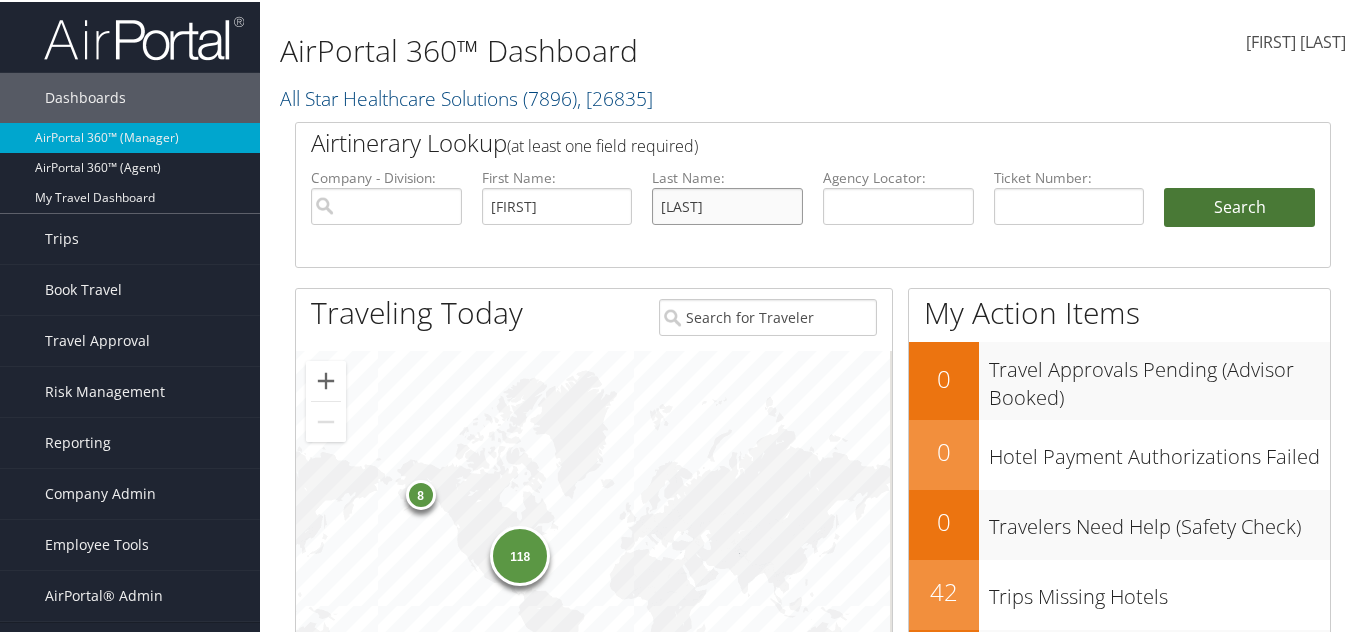 type on "[NAME]" 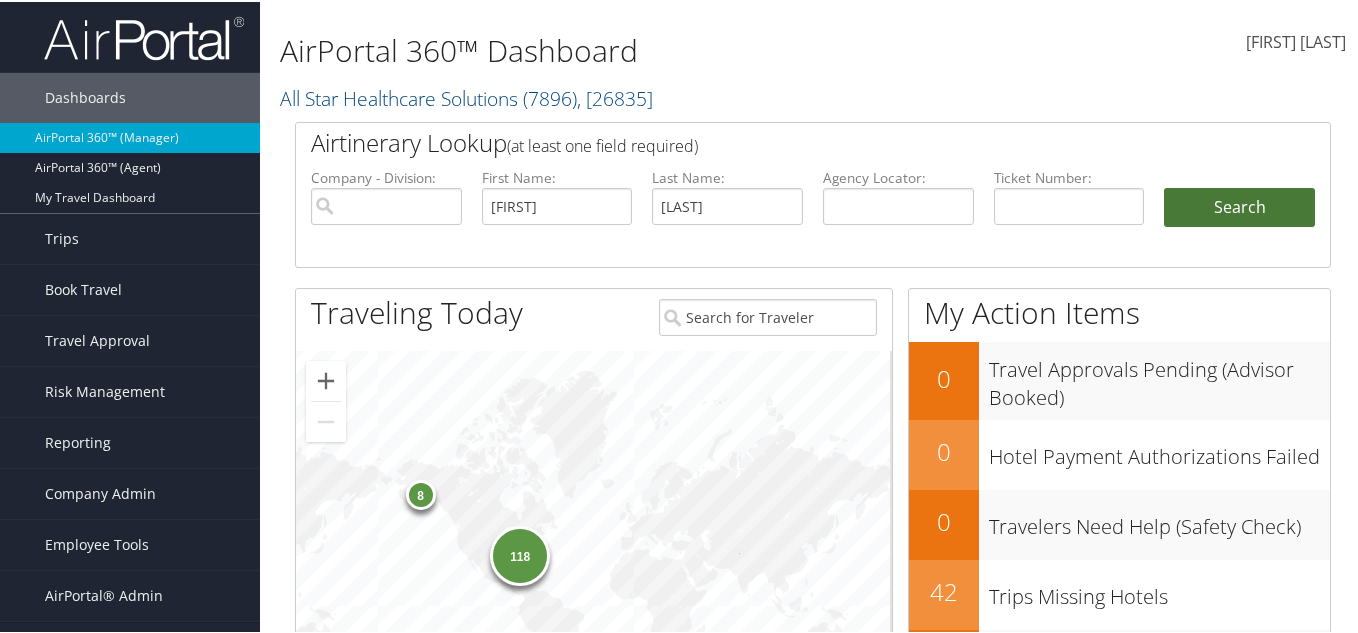 click on "Search" at bounding box center [1239, 206] 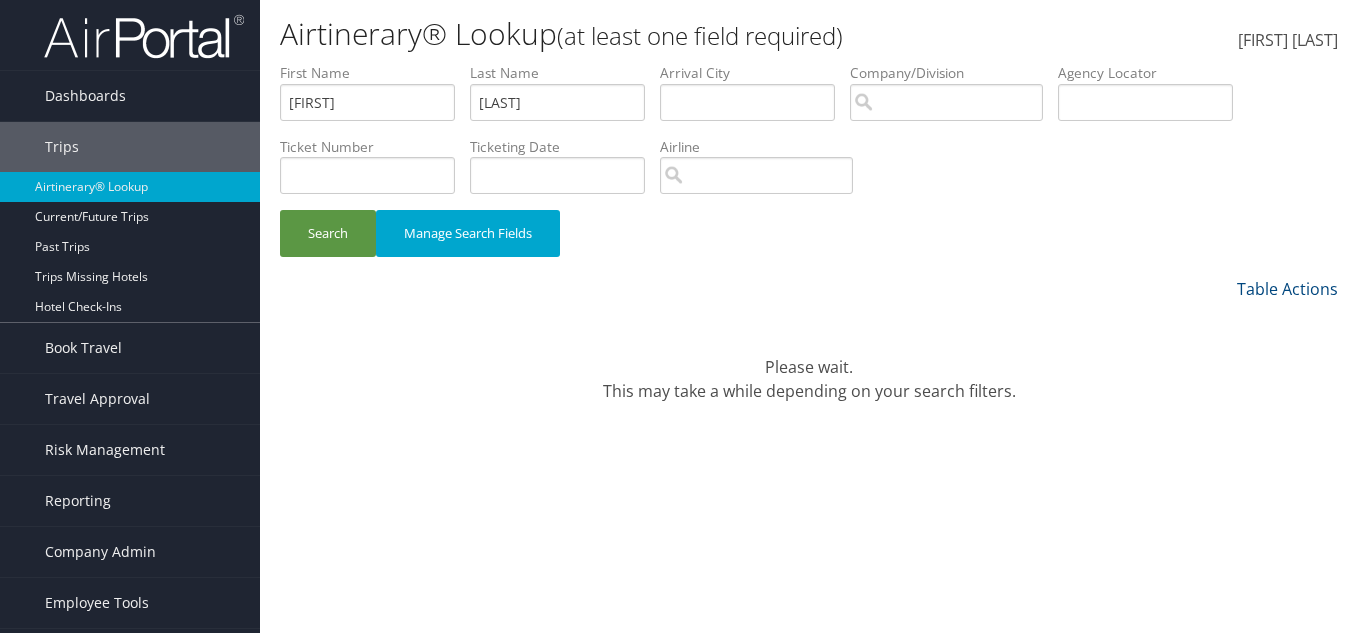 scroll, scrollTop: 0, scrollLeft: 0, axis: both 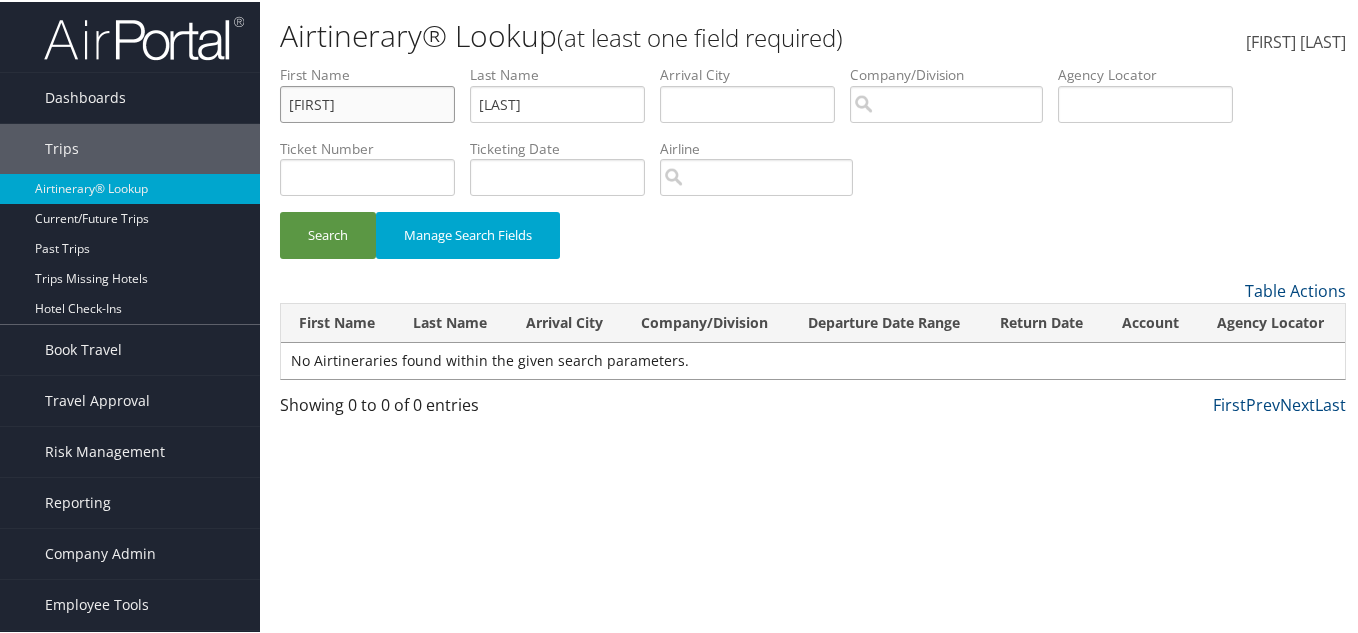click on "mark" at bounding box center [367, 102] 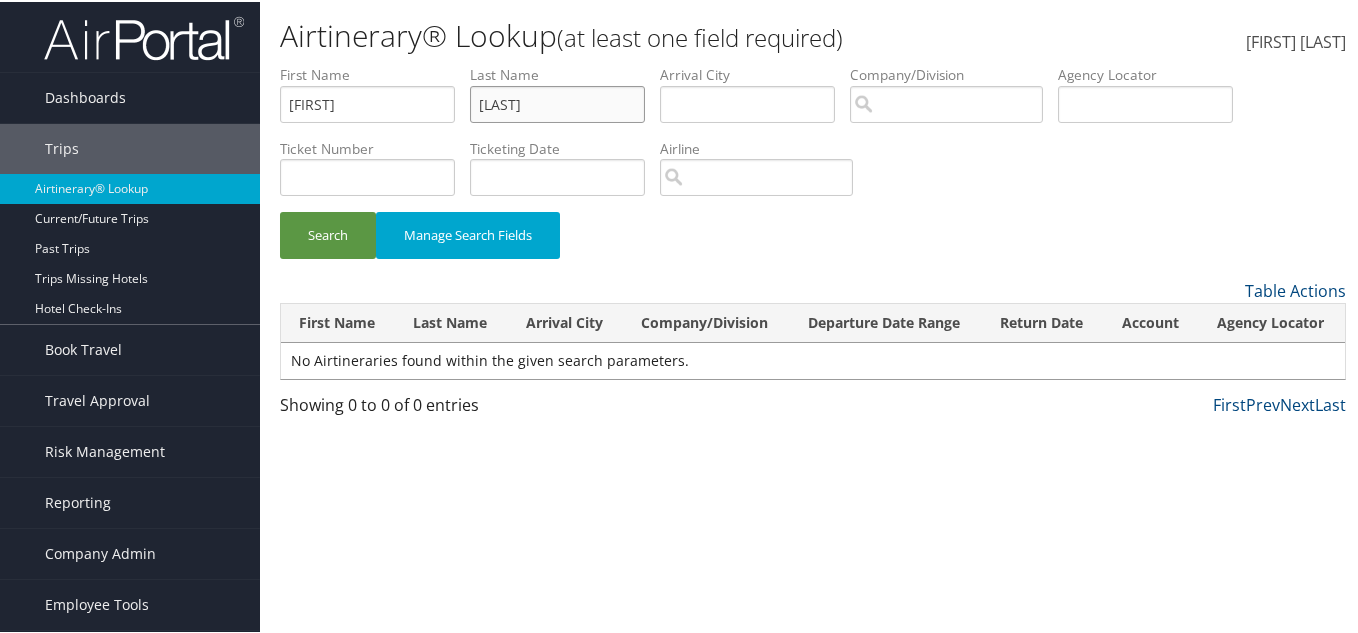 click on "birnbaum" at bounding box center (557, 102) 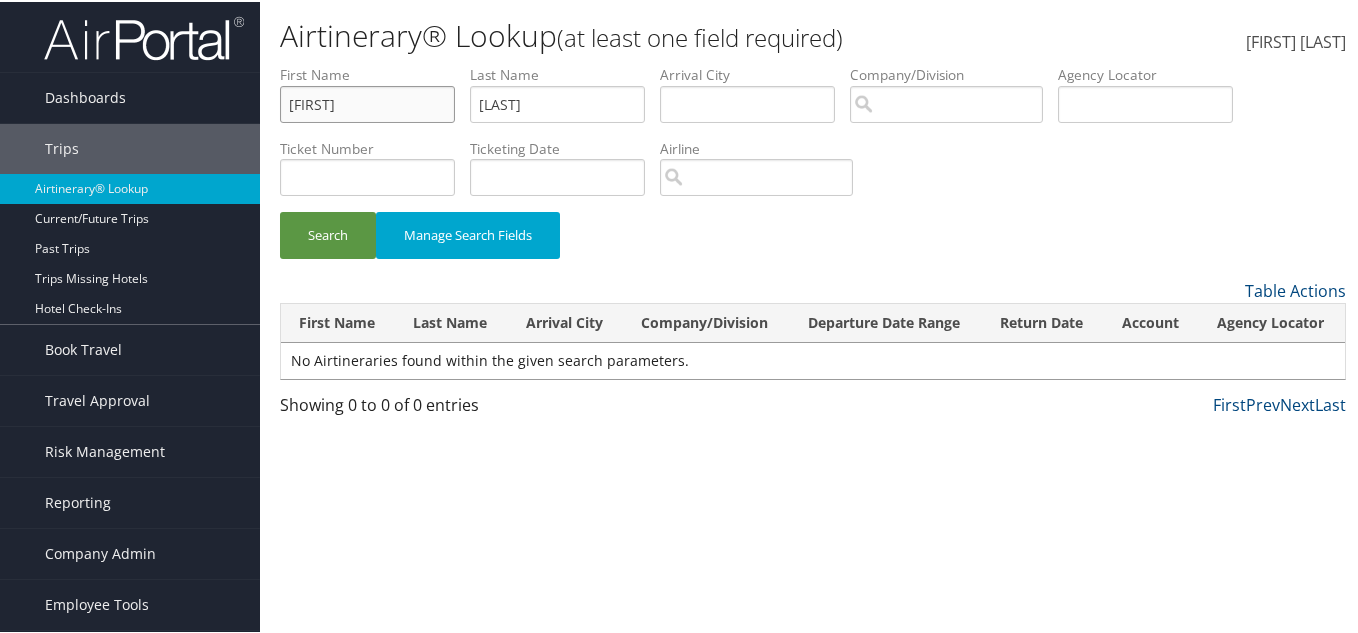 click on "mark" at bounding box center (367, 102) 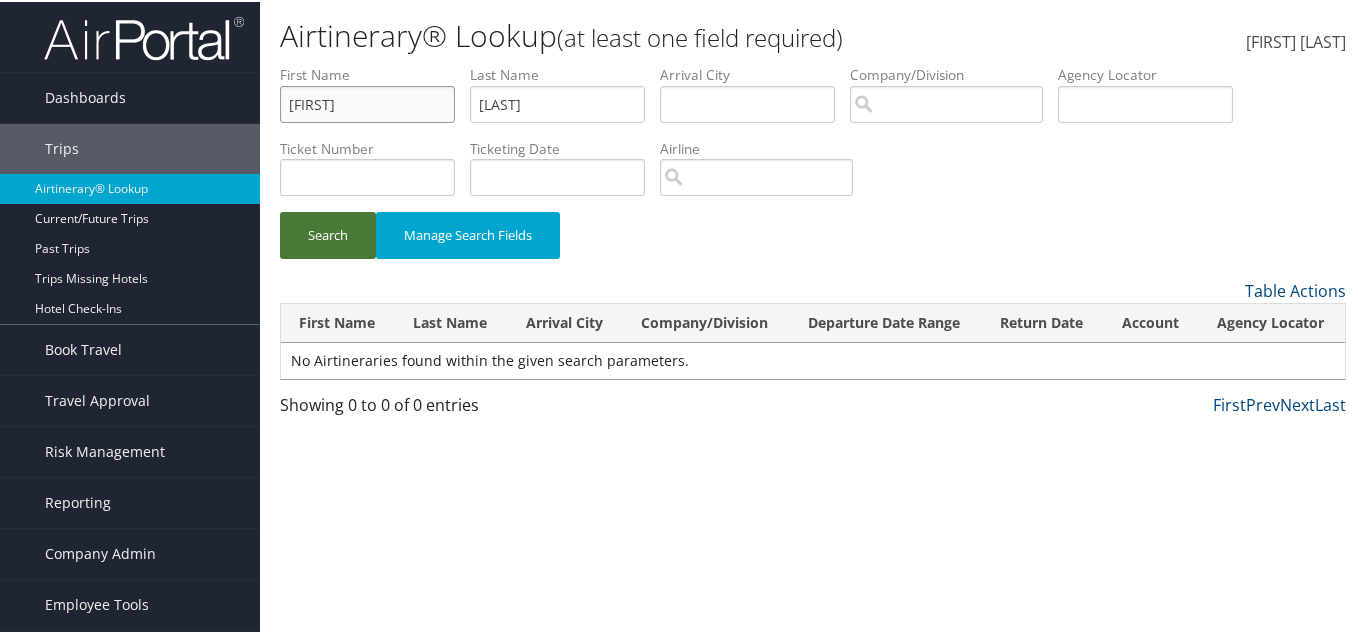type on "marc" 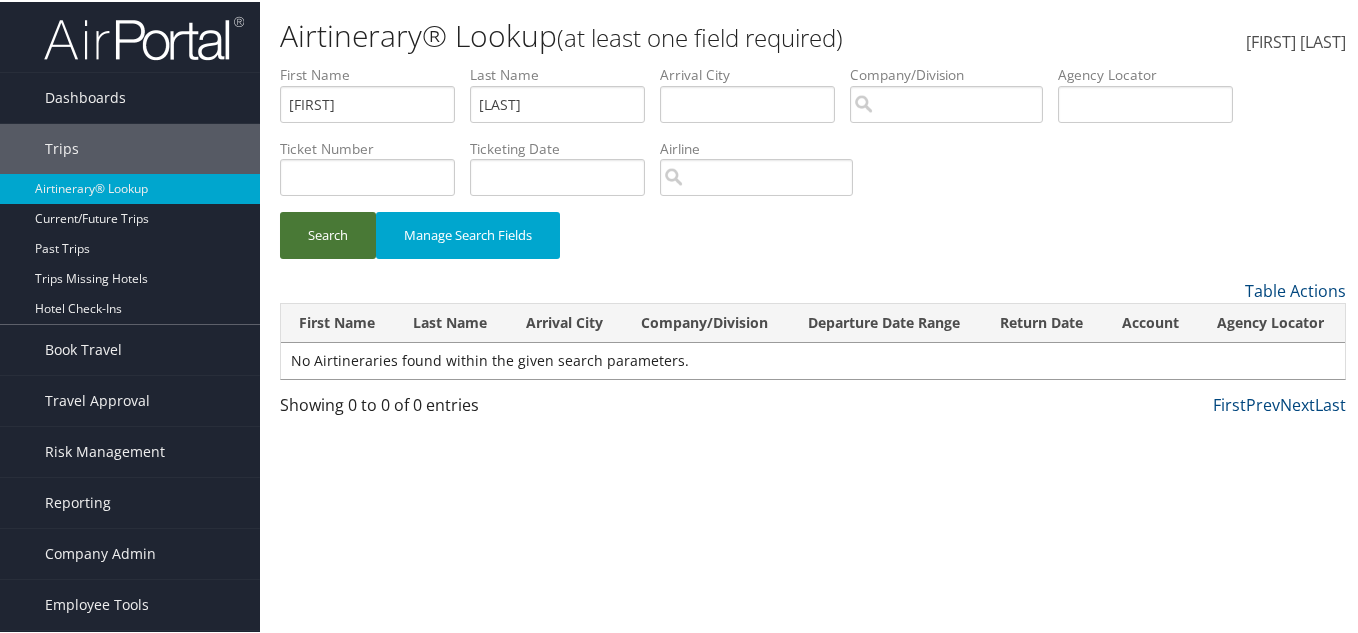 click on "Search" at bounding box center [328, 233] 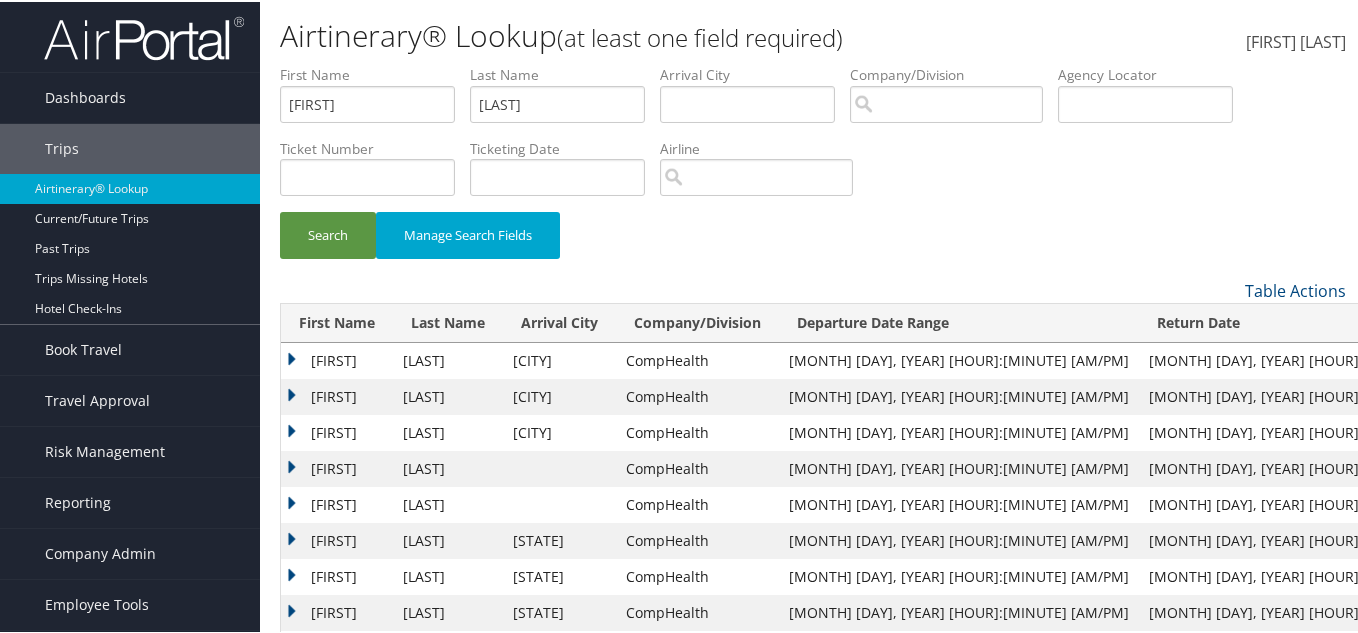 click on "Marc" at bounding box center [337, 395] 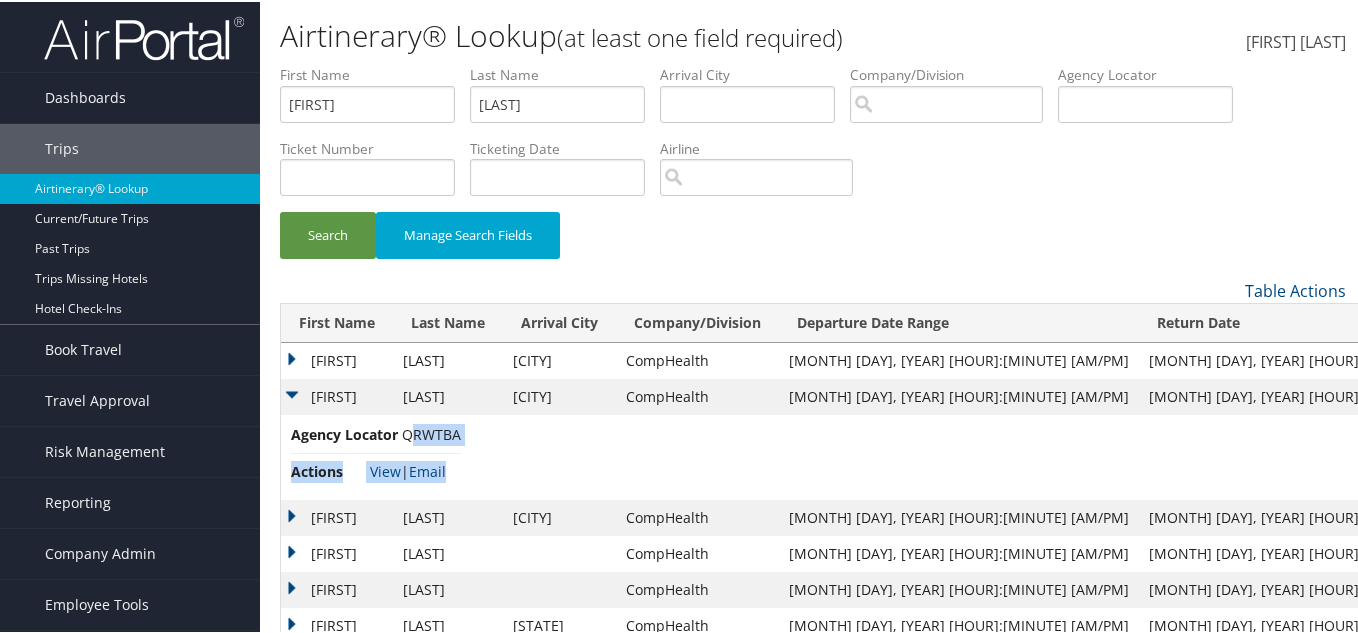 drag, startPoint x: 464, startPoint y: 434, endPoint x: 420, endPoint y: 443, distance: 44.911022 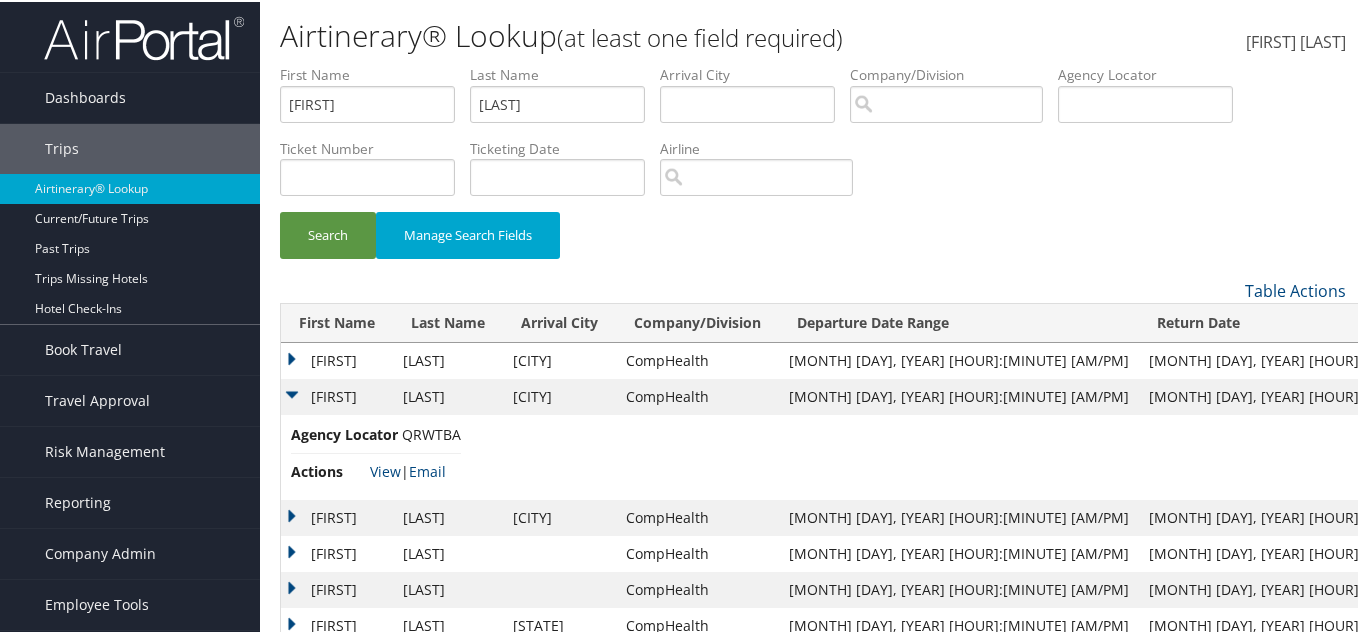 click on "Agency Locator   QRWTBA" at bounding box center [376, 437] 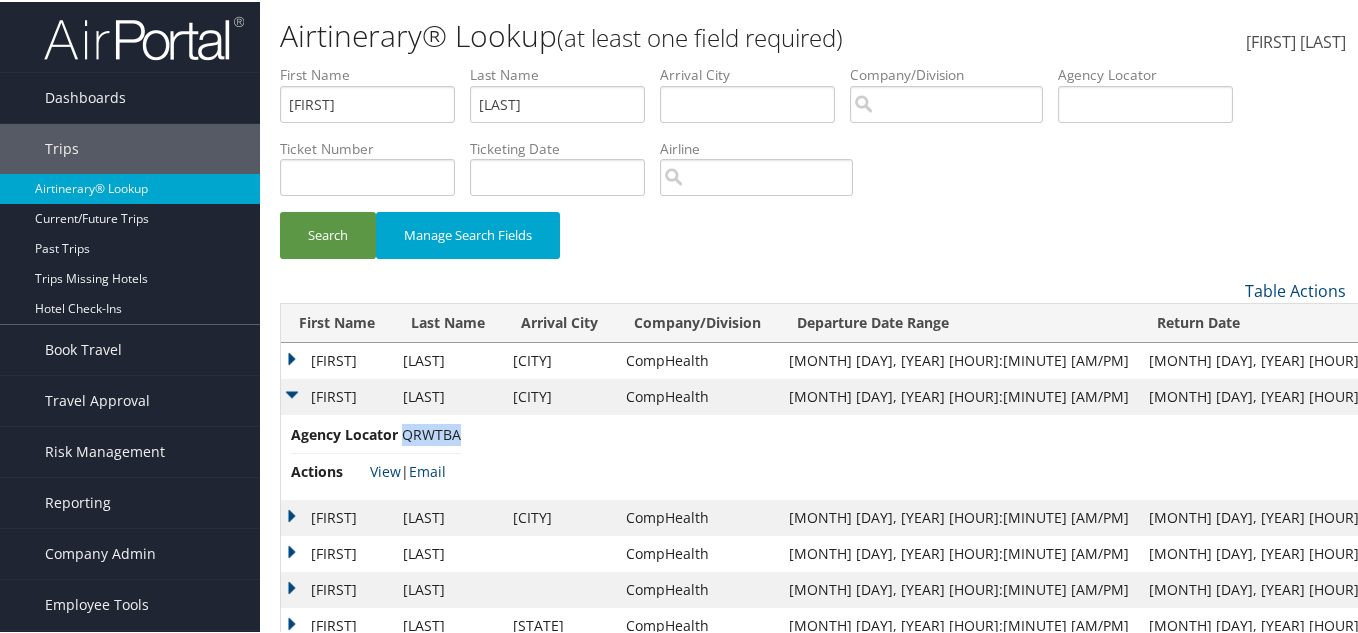 drag, startPoint x: 403, startPoint y: 432, endPoint x: 460, endPoint y: 435, distance: 57.07889 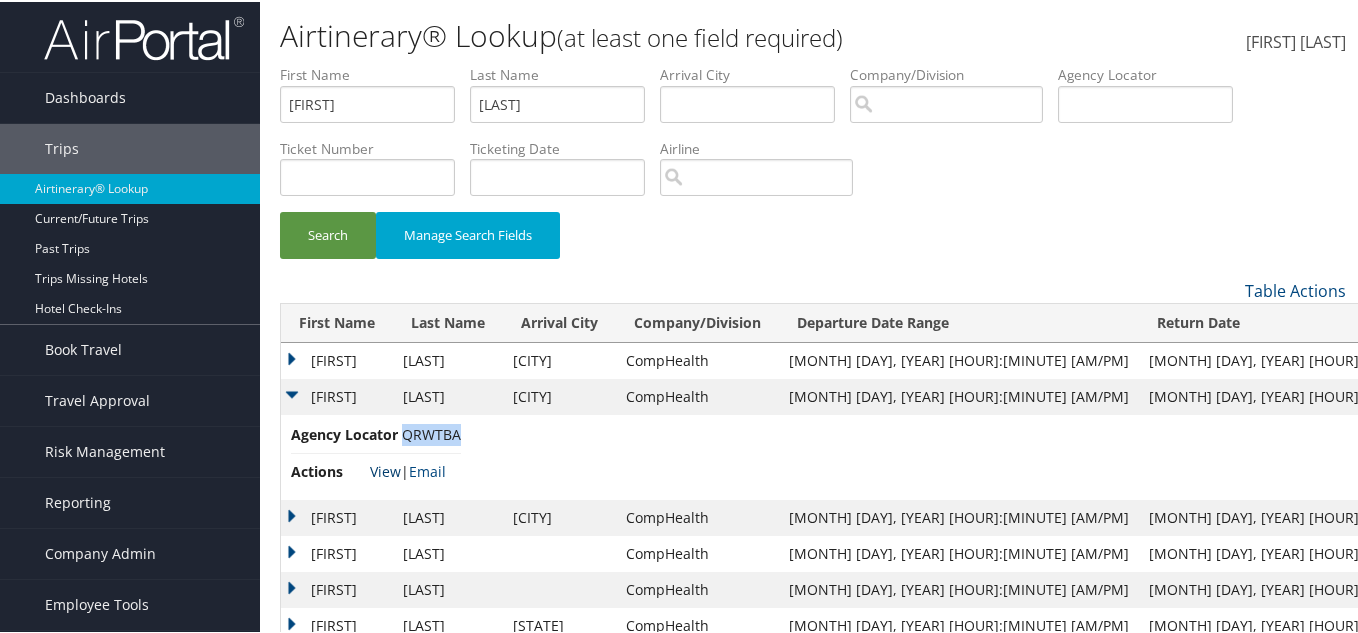 click on "View" at bounding box center (385, 469) 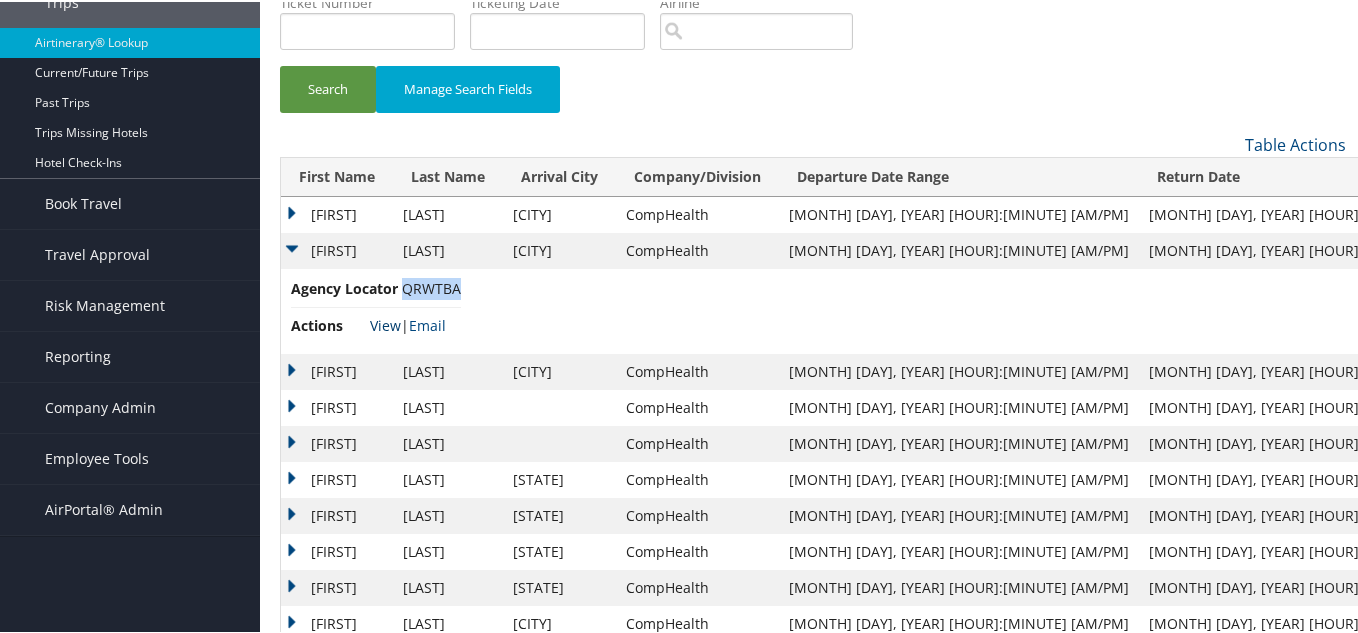scroll, scrollTop: 185, scrollLeft: 0, axis: vertical 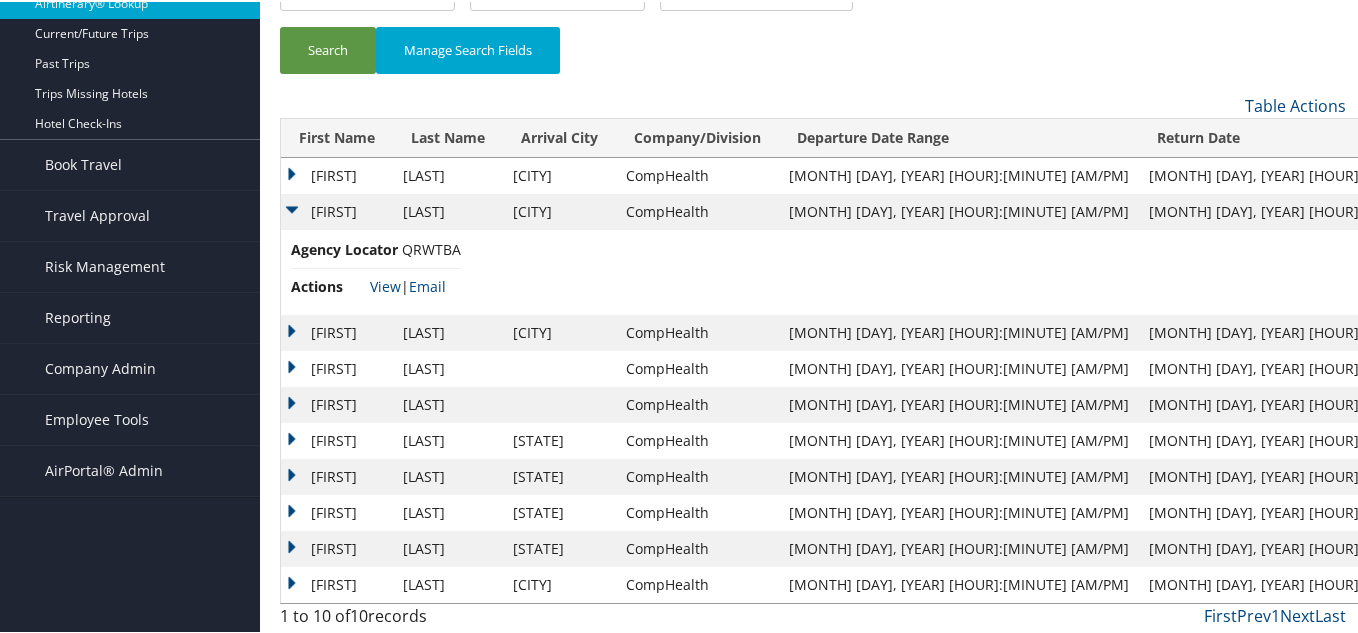 click on "Marc" at bounding box center (337, 331) 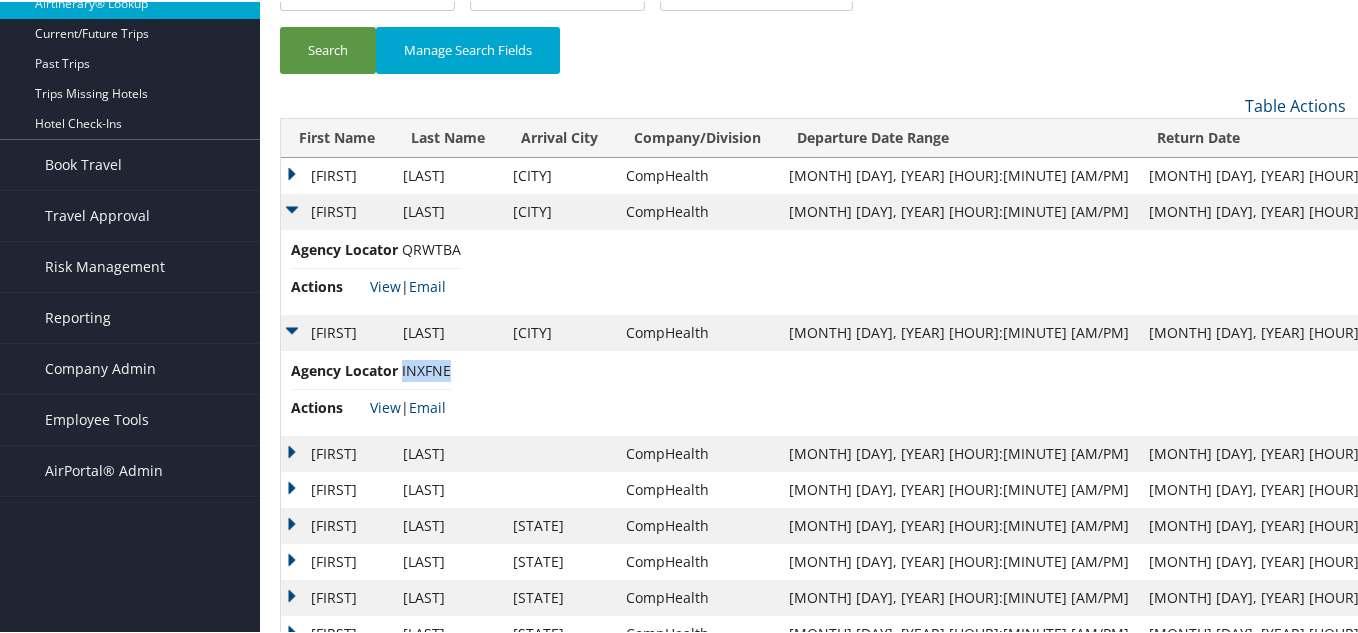 drag, startPoint x: 451, startPoint y: 371, endPoint x: 402, endPoint y: 372, distance: 49.010204 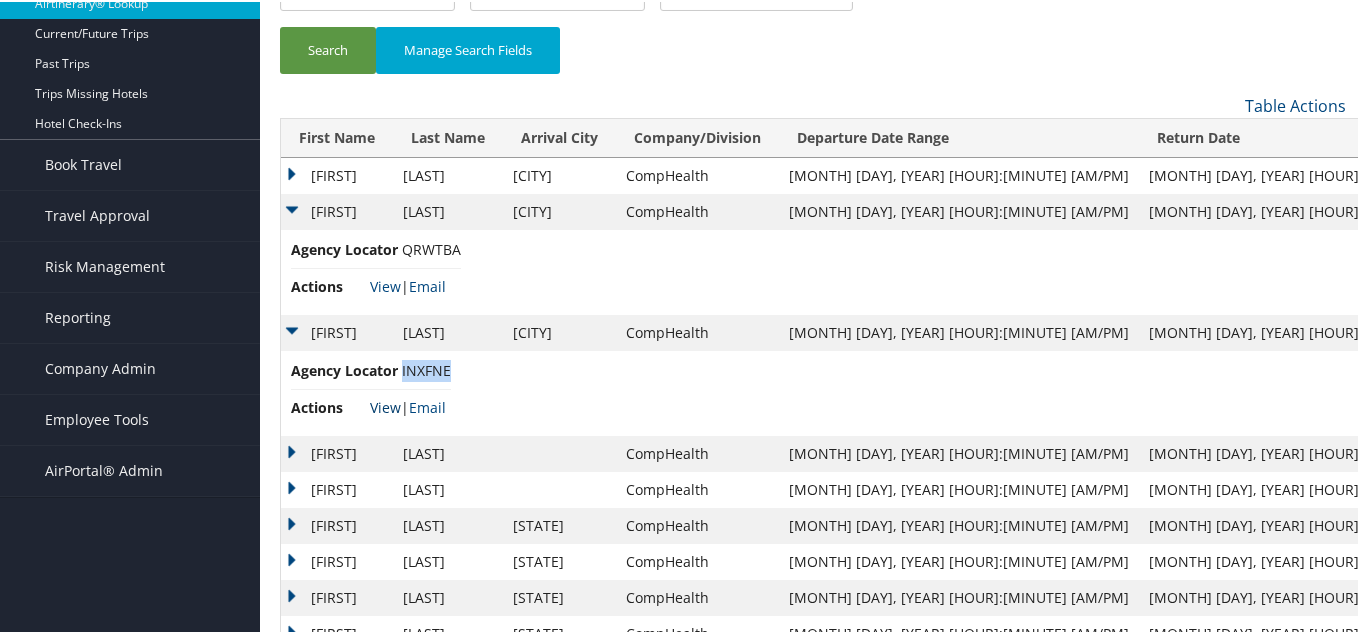 click on "View" at bounding box center [385, 405] 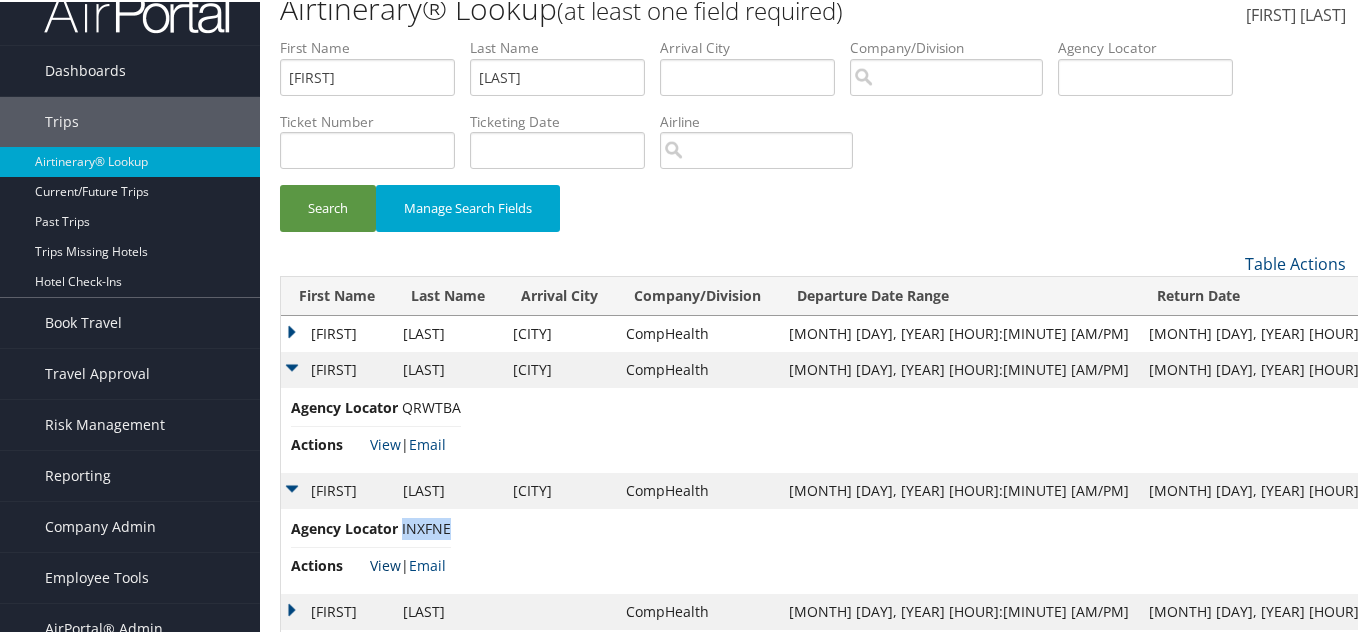 scroll, scrollTop: 0, scrollLeft: 0, axis: both 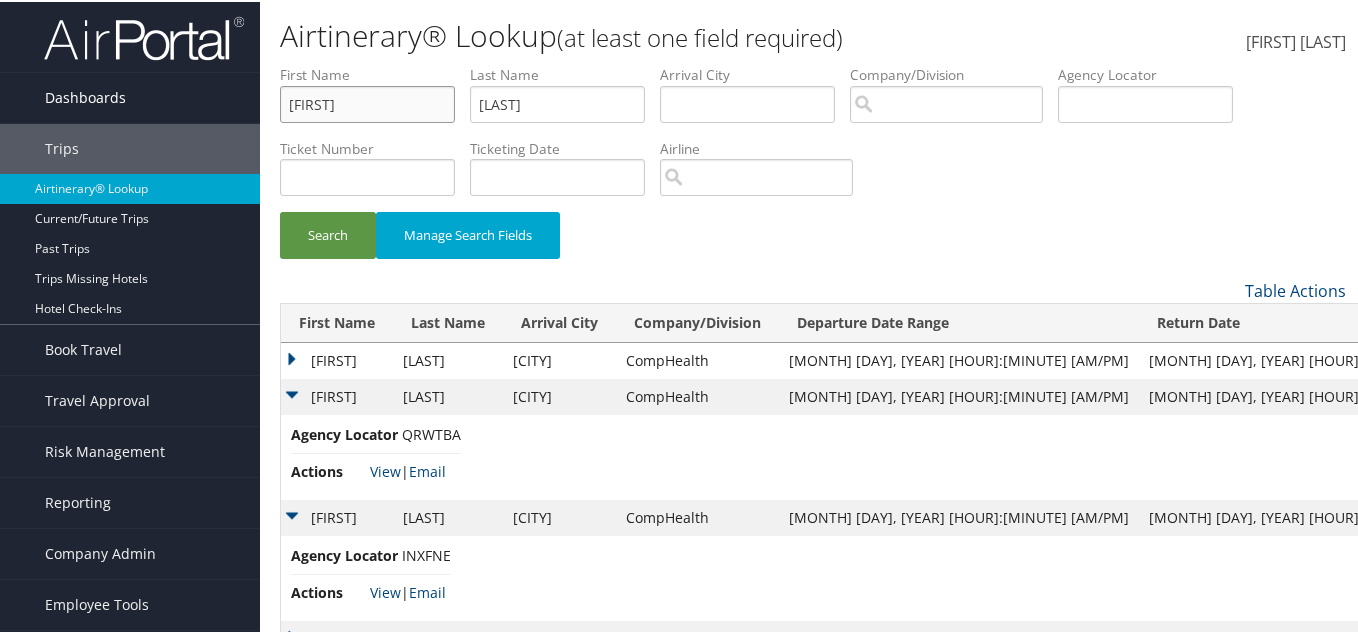 drag, startPoint x: 403, startPoint y: 106, endPoint x: 238, endPoint y: 95, distance: 165.36626 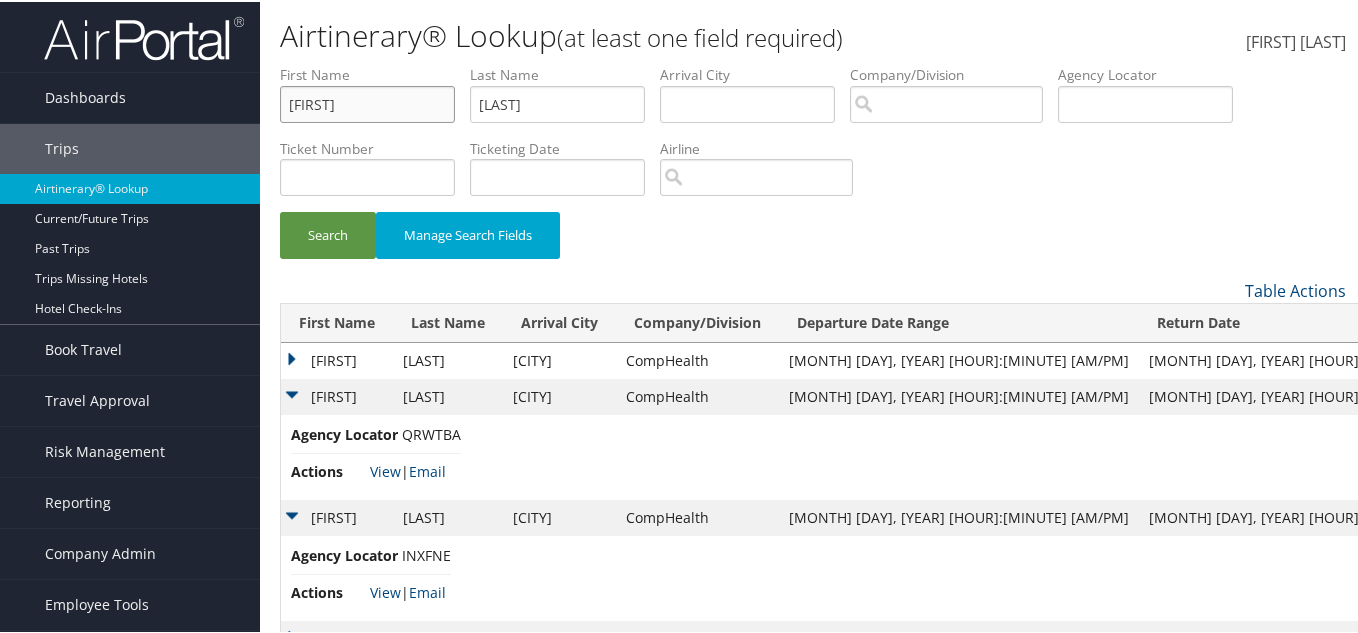 type on "kevin" 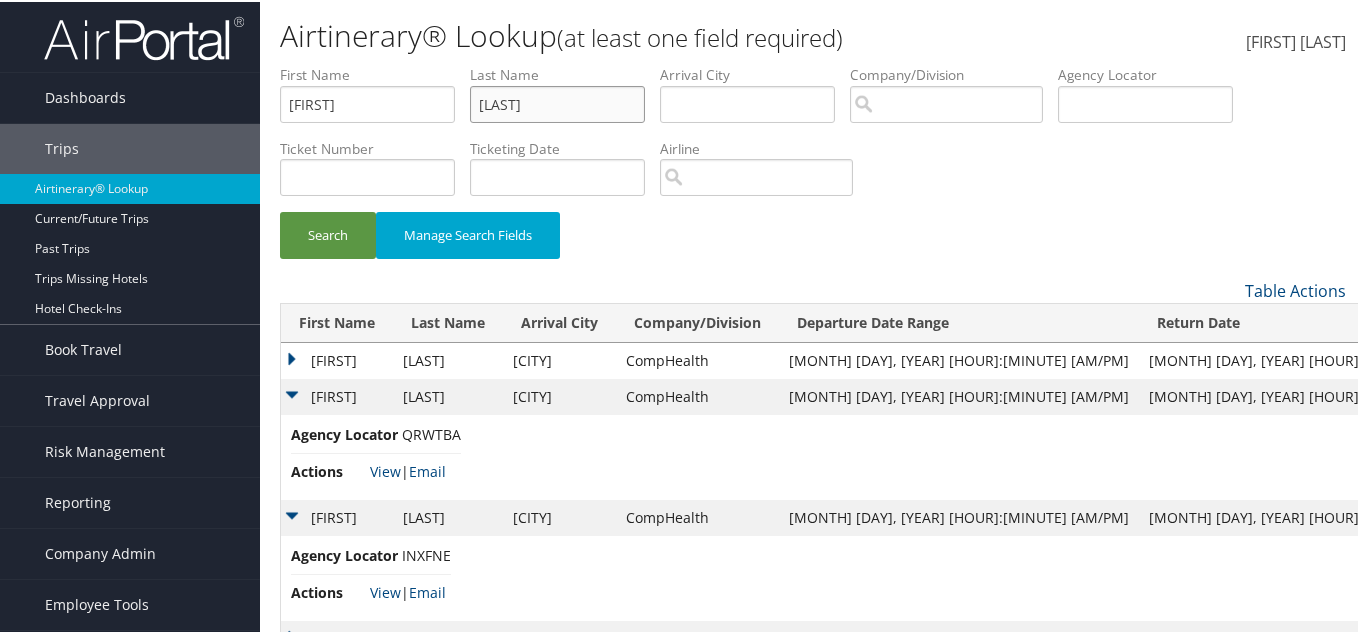 drag, startPoint x: 584, startPoint y: 97, endPoint x: 389, endPoint y: 81, distance: 195.6553 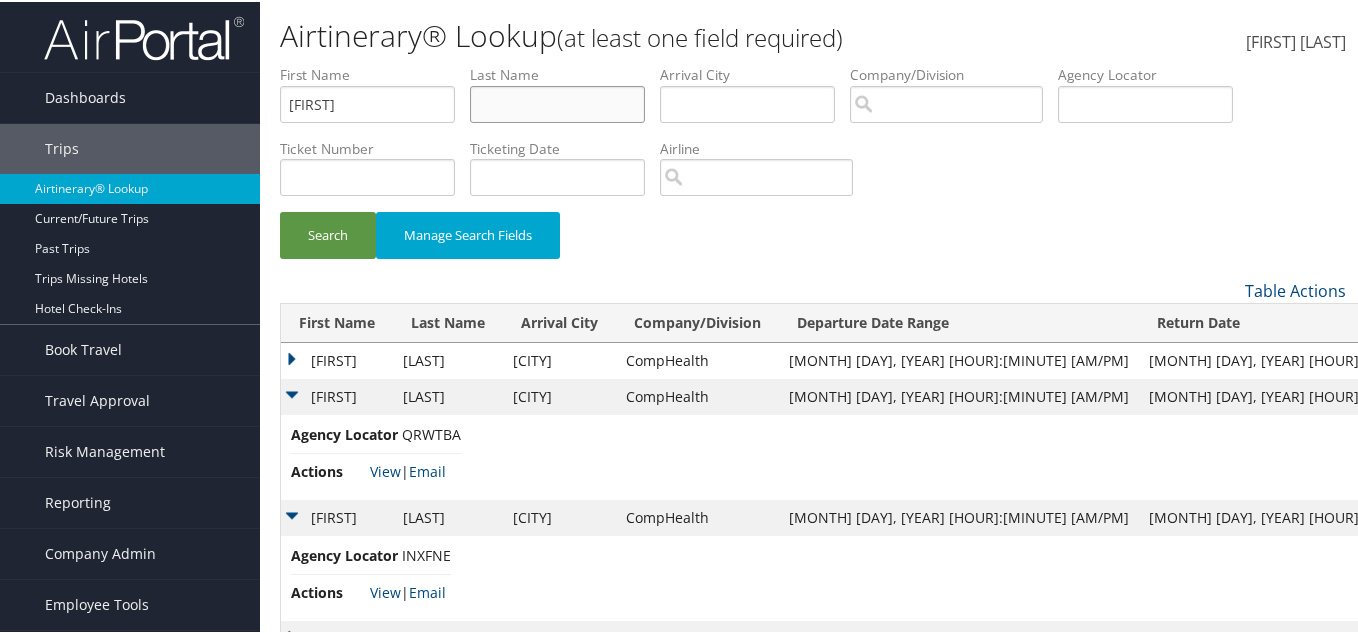 type 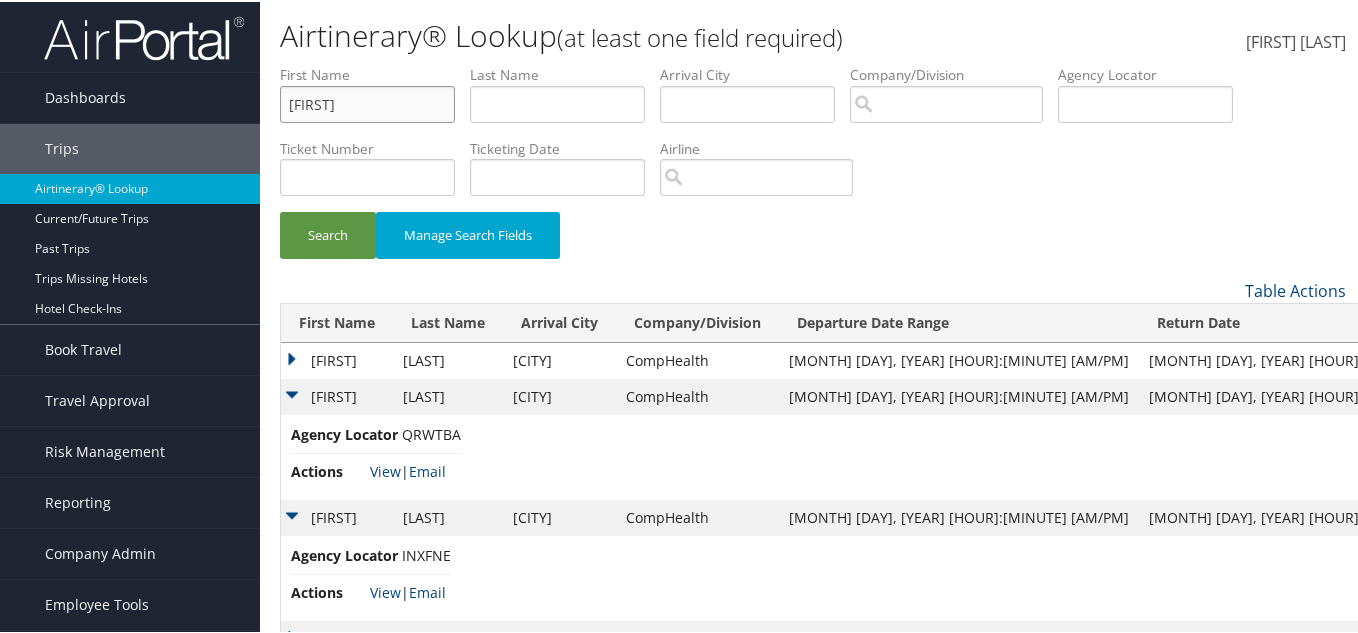 drag, startPoint x: 365, startPoint y: 103, endPoint x: 290, endPoint y: 91, distance: 75.95393 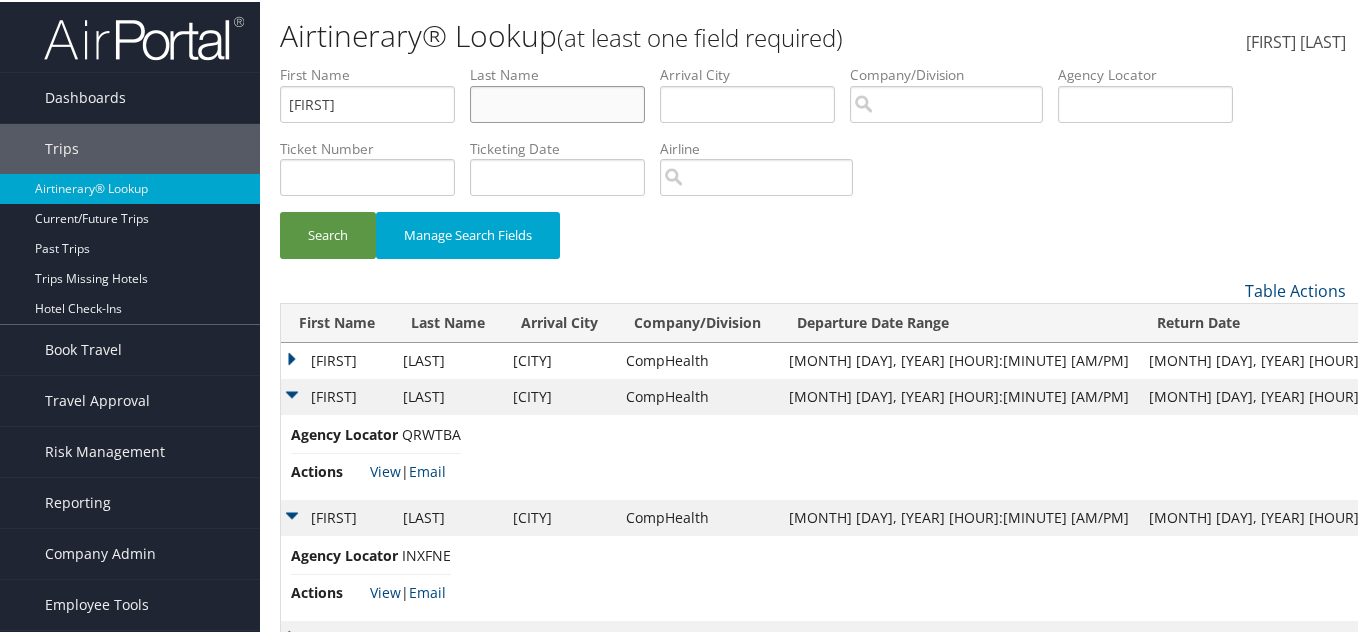 click at bounding box center (557, 102) 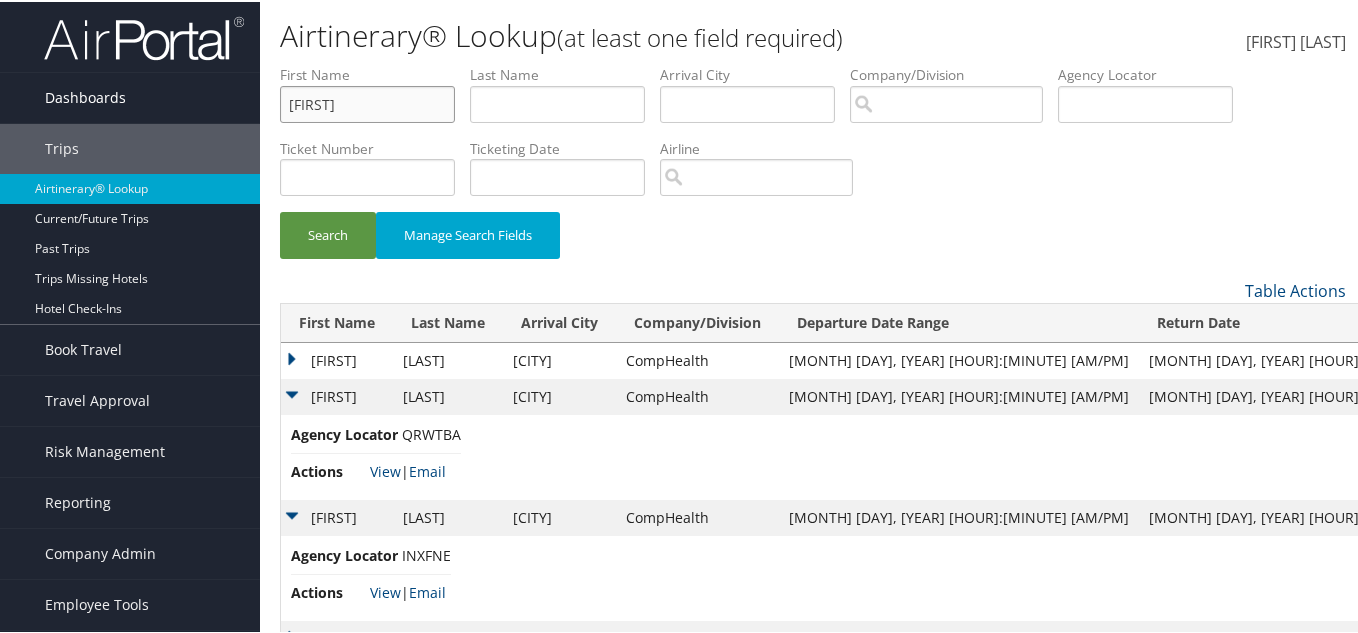 drag, startPoint x: 364, startPoint y: 108, endPoint x: 237, endPoint y: 93, distance: 127.88276 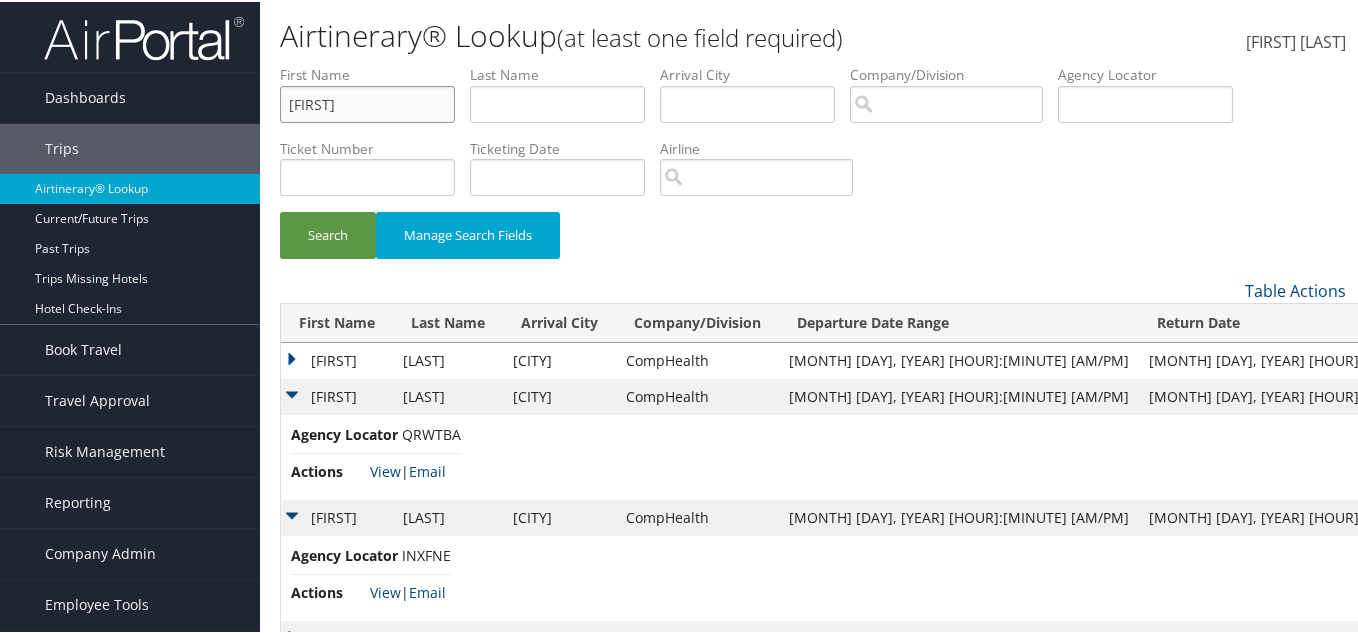 type on "mayur" 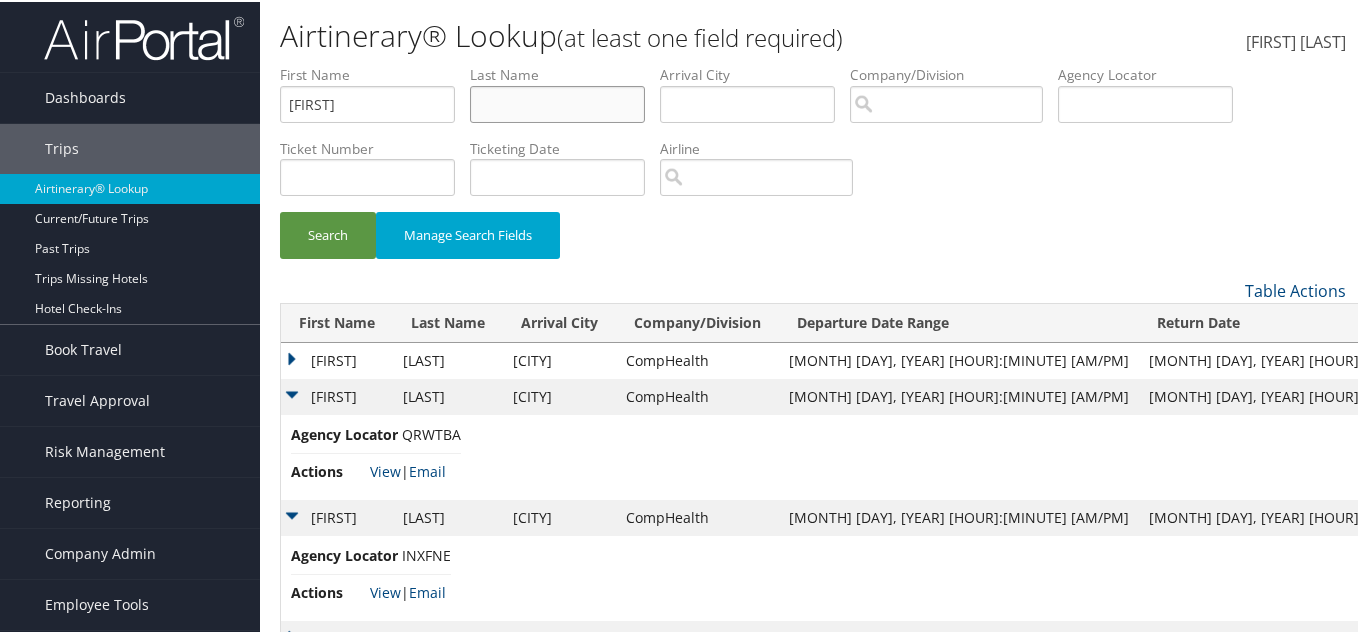 click at bounding box center (557, 102) 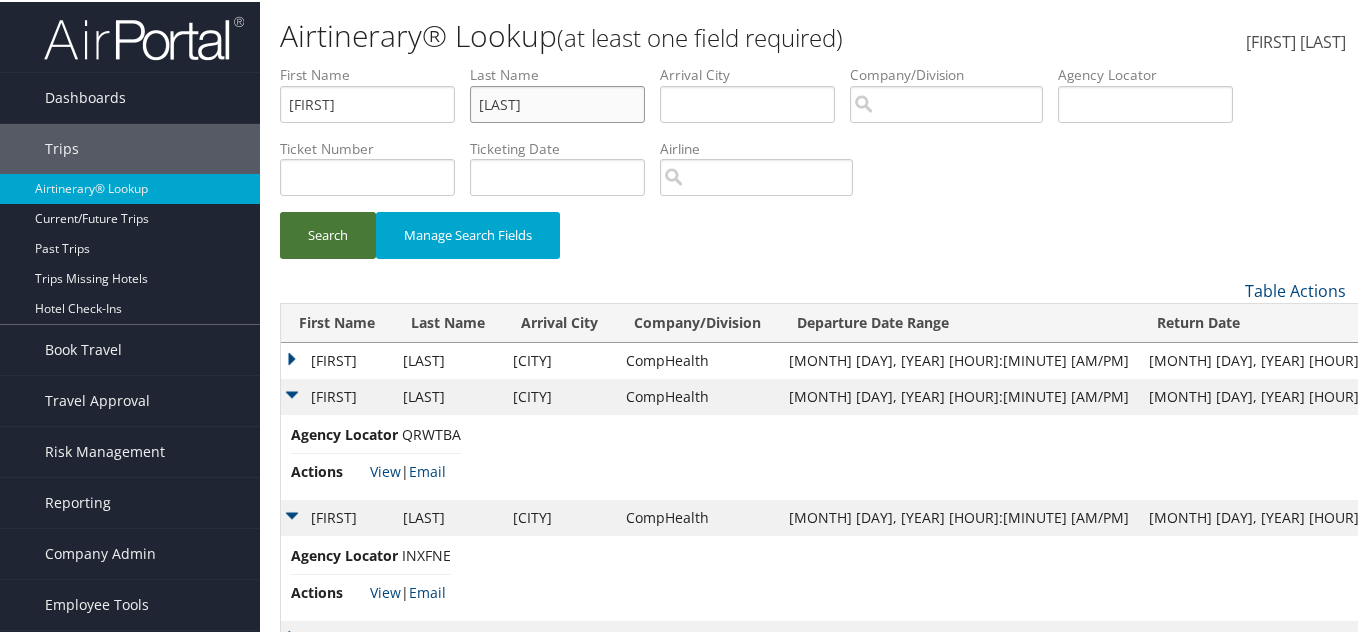 type on "khosla" 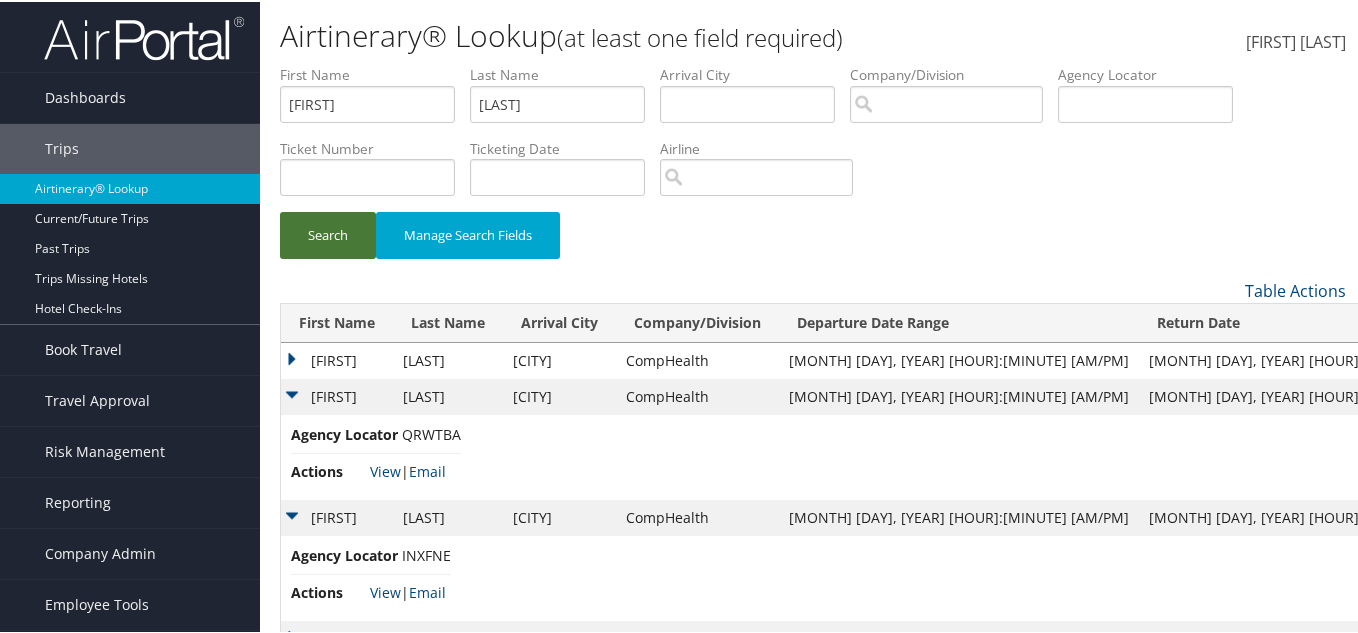 click on "Search" at bounding box center (328, 233) 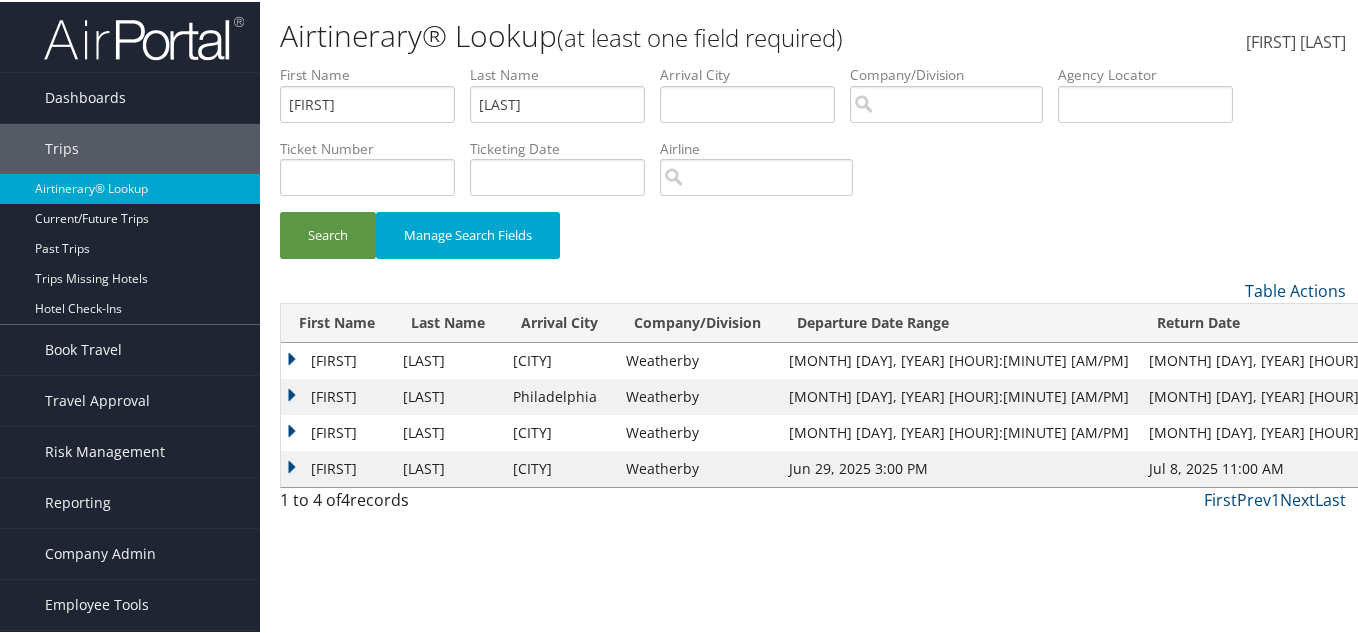 click on "Mayur" at bounding box center (337, 395) 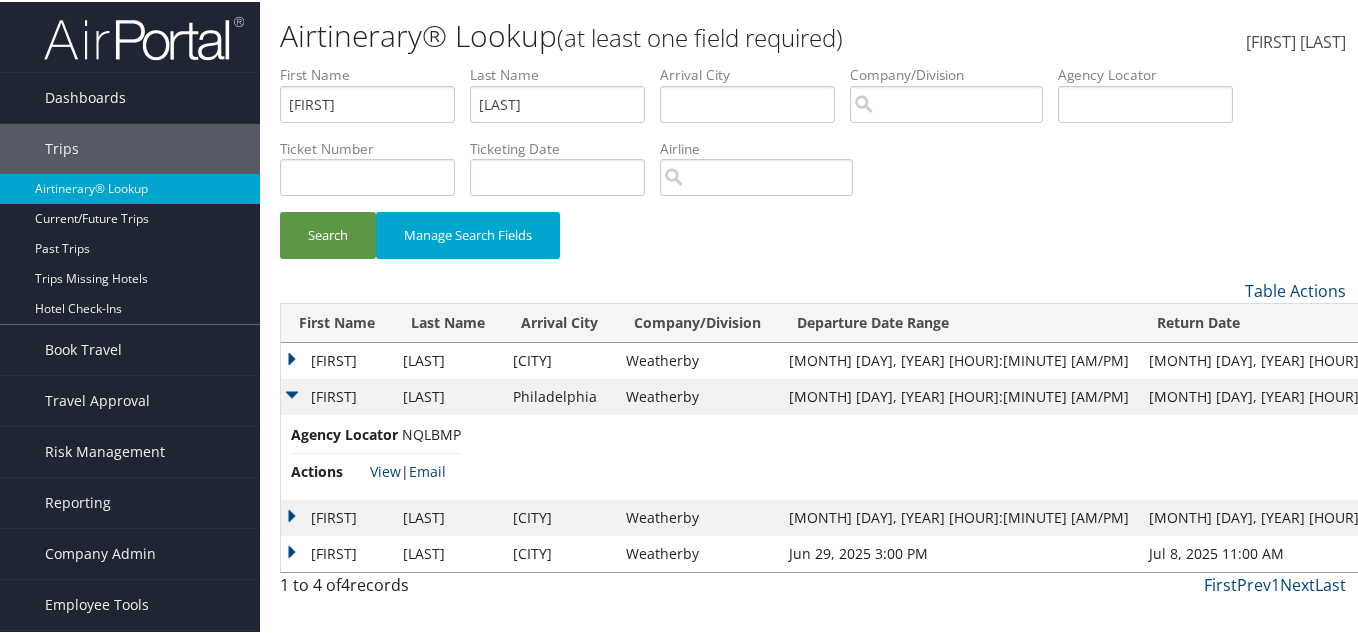 click on "Mayur" at bounding box center (337, 516) 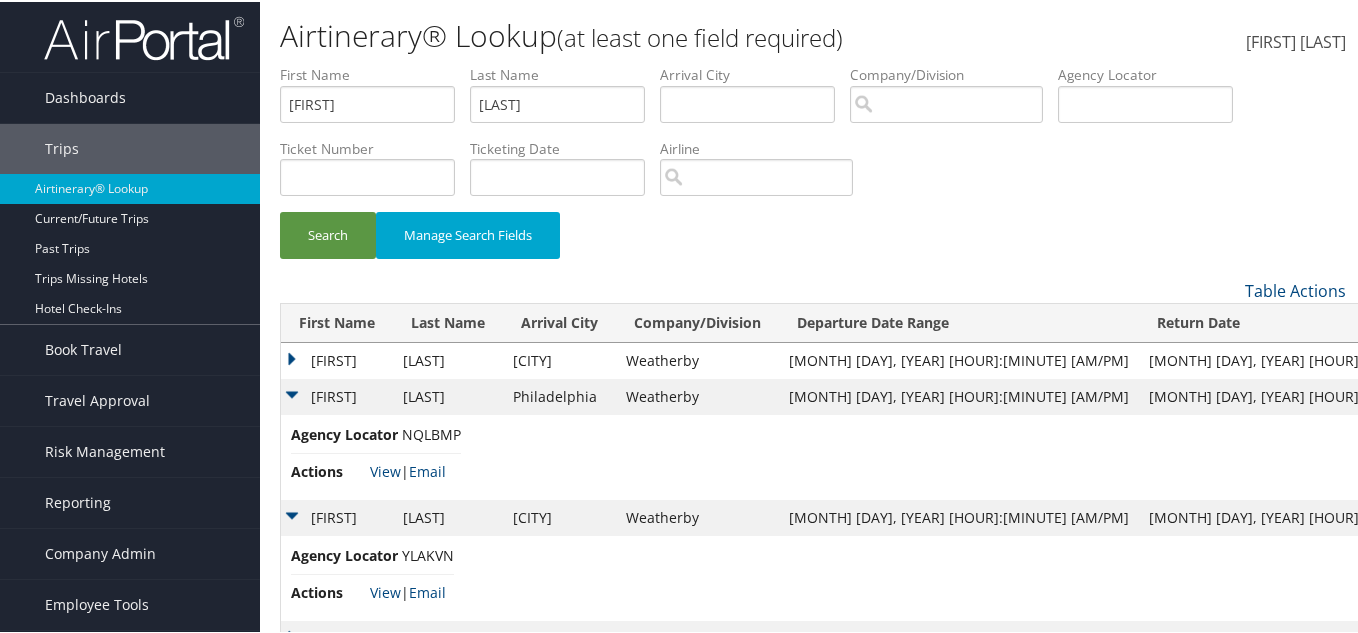 scroll, scrollTop: 54, scrollLeft: 0, axis: vertical 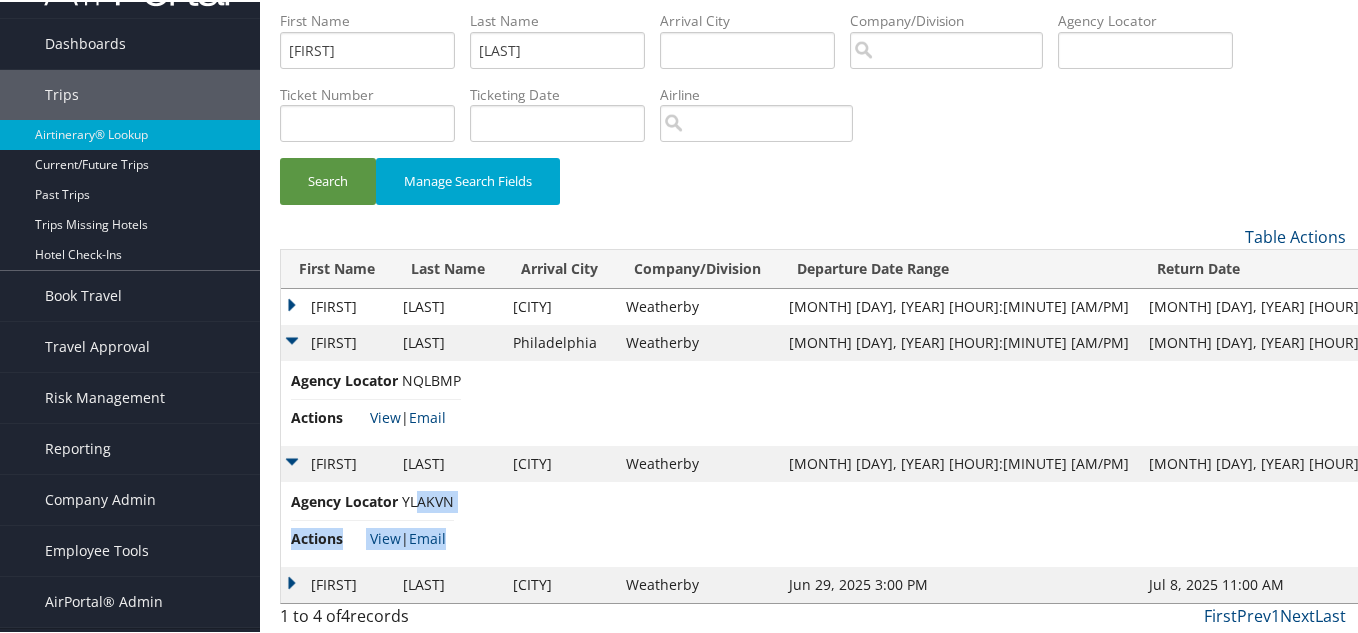 drag, startPoint x: 451, startPoint y: 501, endPoint x: 415, endPoint y: 497, distance: 36.221542 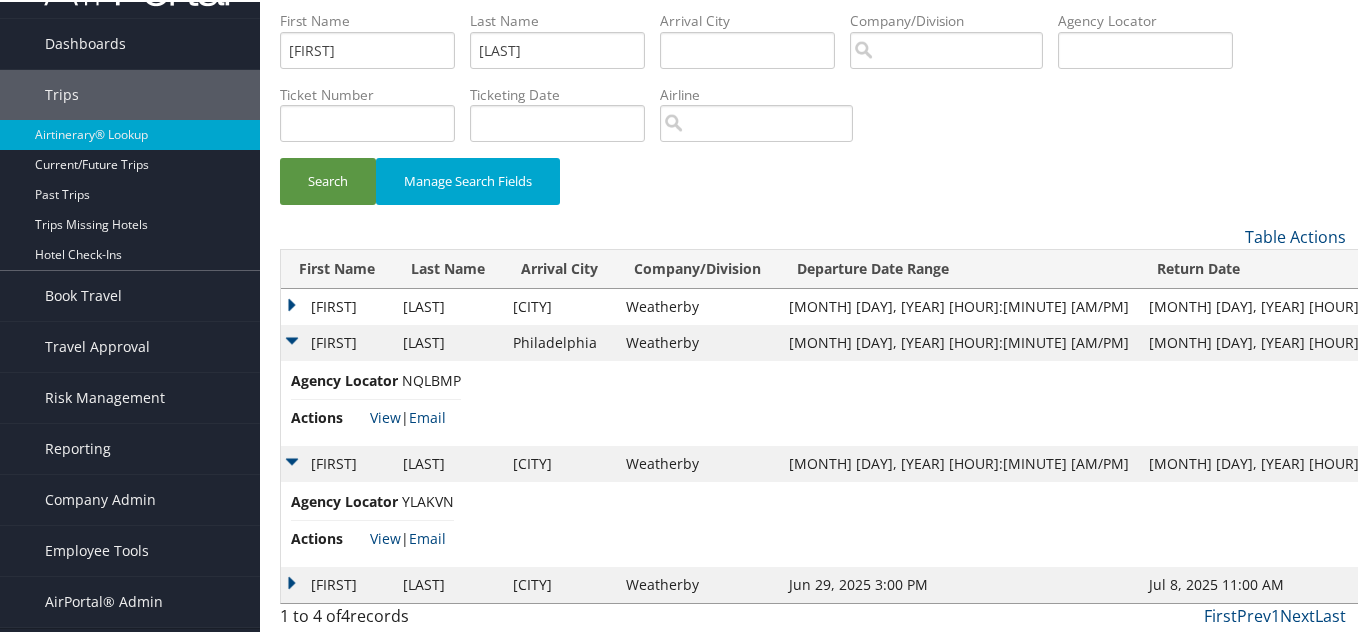 click on "YLAKVN" at bounding box center [428, 499] 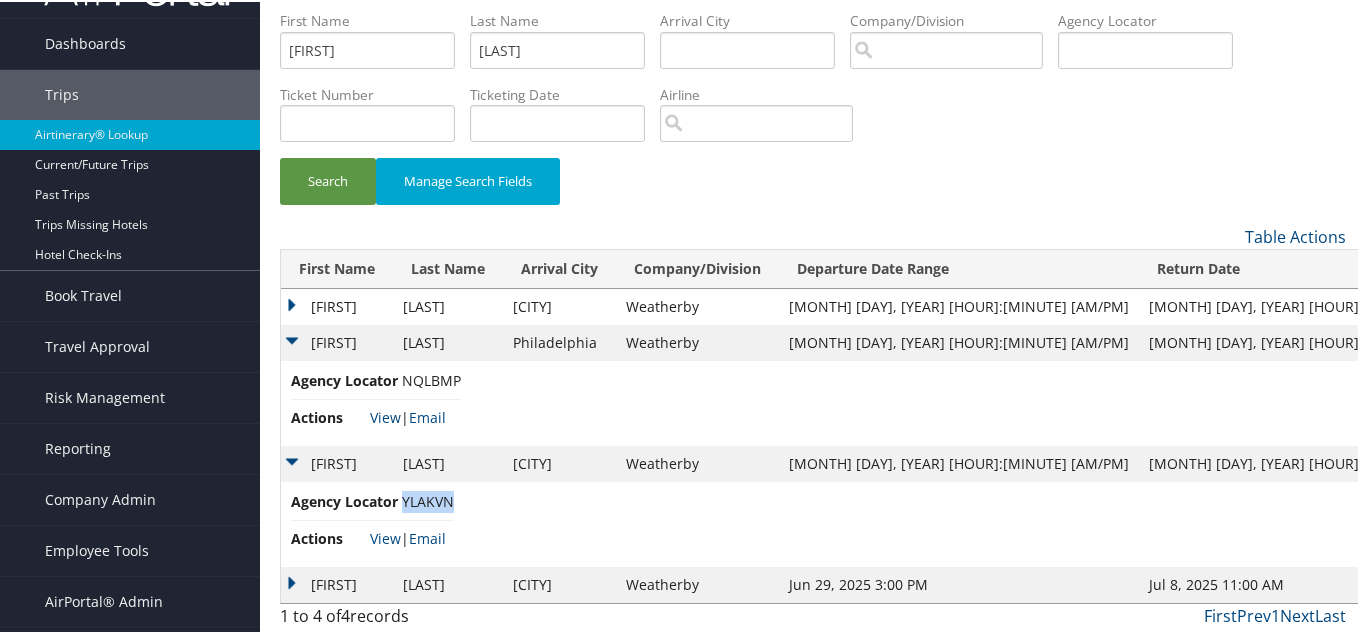 drag, startPoint x: 403, startPoint y: 494, endPoint x: 454, endPoint y: 497, distance: 51.088158 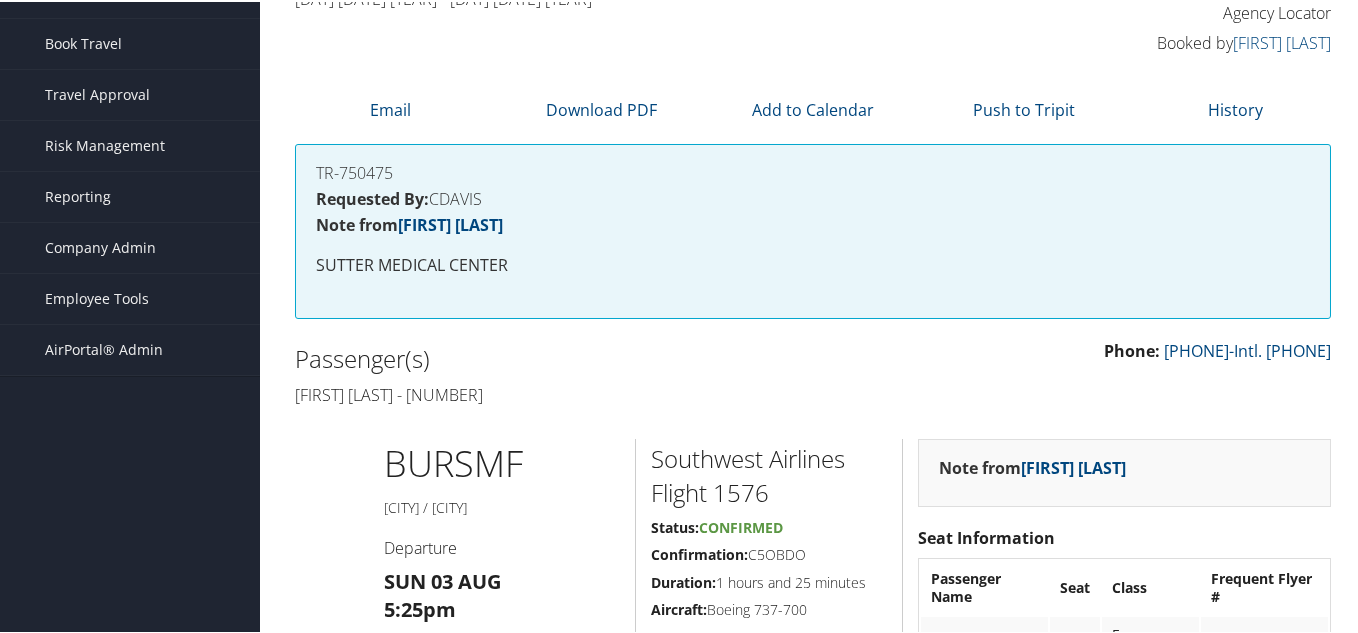 scroll, scrollTop: 0, scrollLeft: 0, axis: both 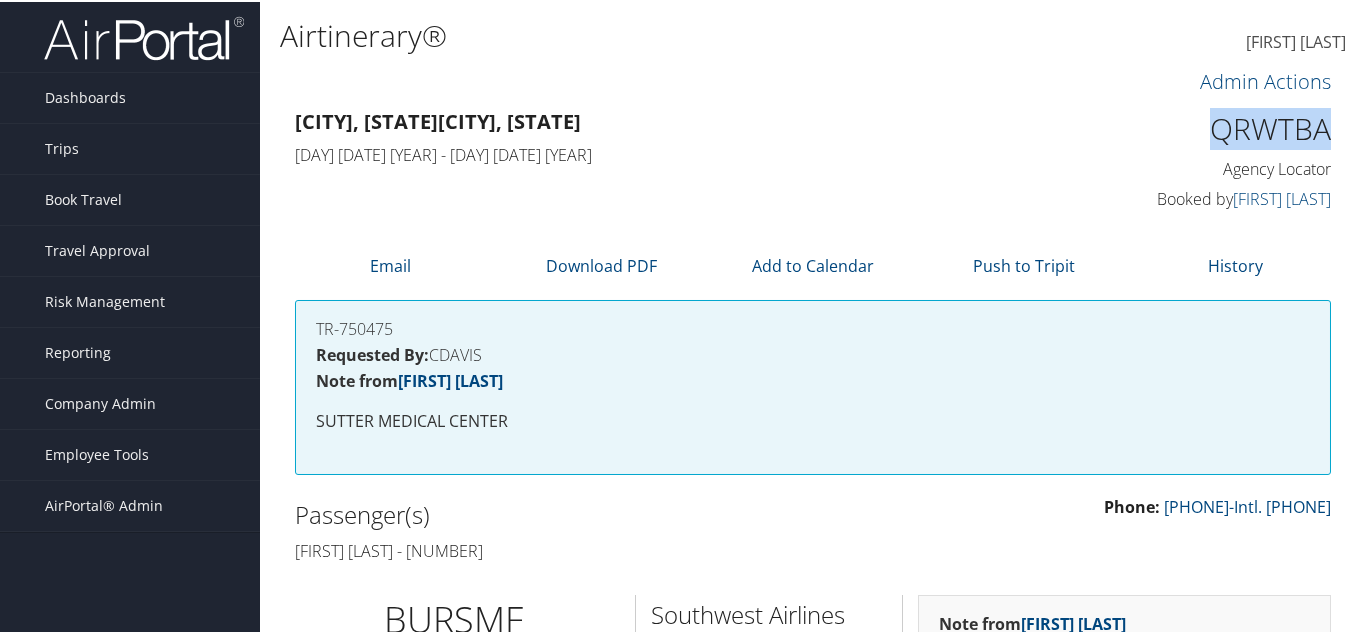 drag, startPoint x: 1323, startPoint y: 127, endPoint x: 1198, endPoint y: 127, distance: 125 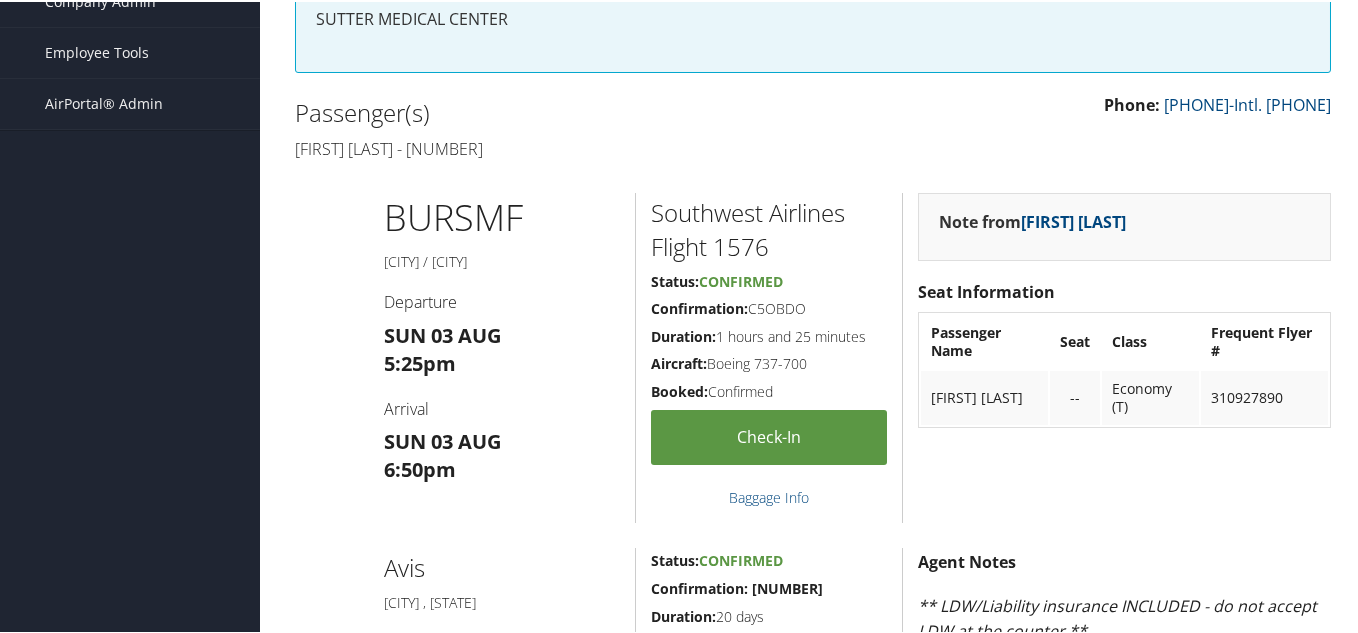 scroll, scrollTop: 400, scrollLeft: 0, axis: vertical 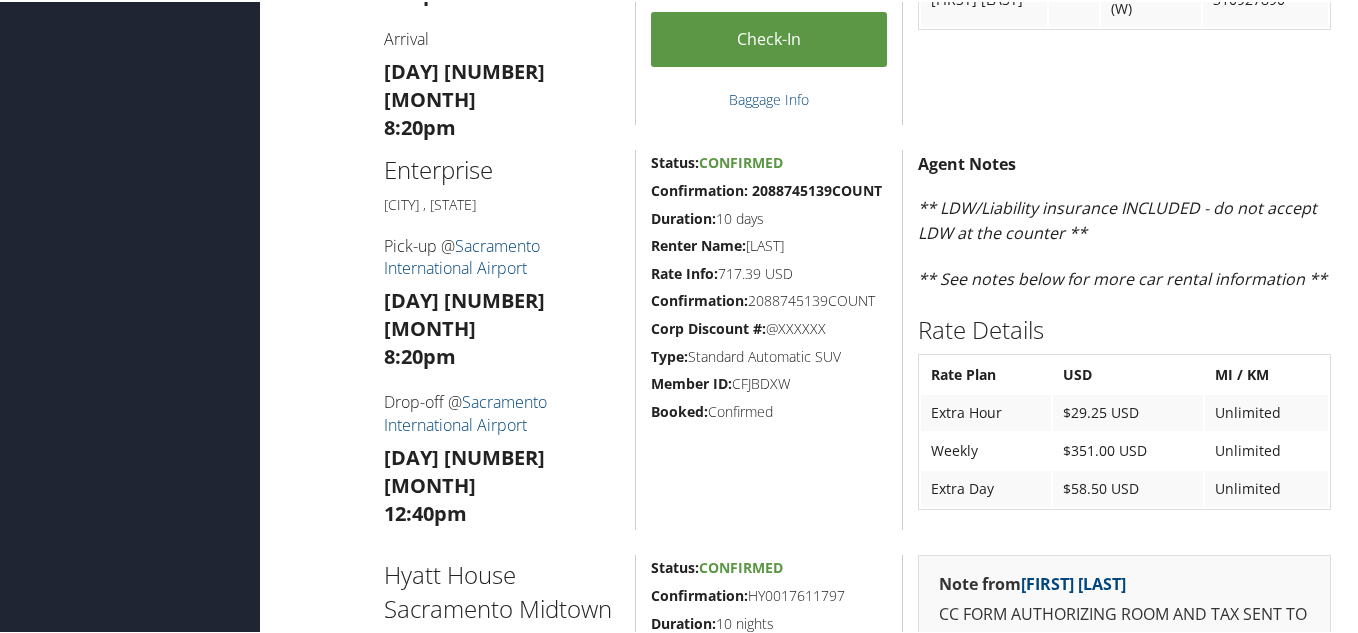 drag, startPoint x: 731, startPoint y: 380, endPoint x: 794, endPoint y: 384, distance: 63.126858 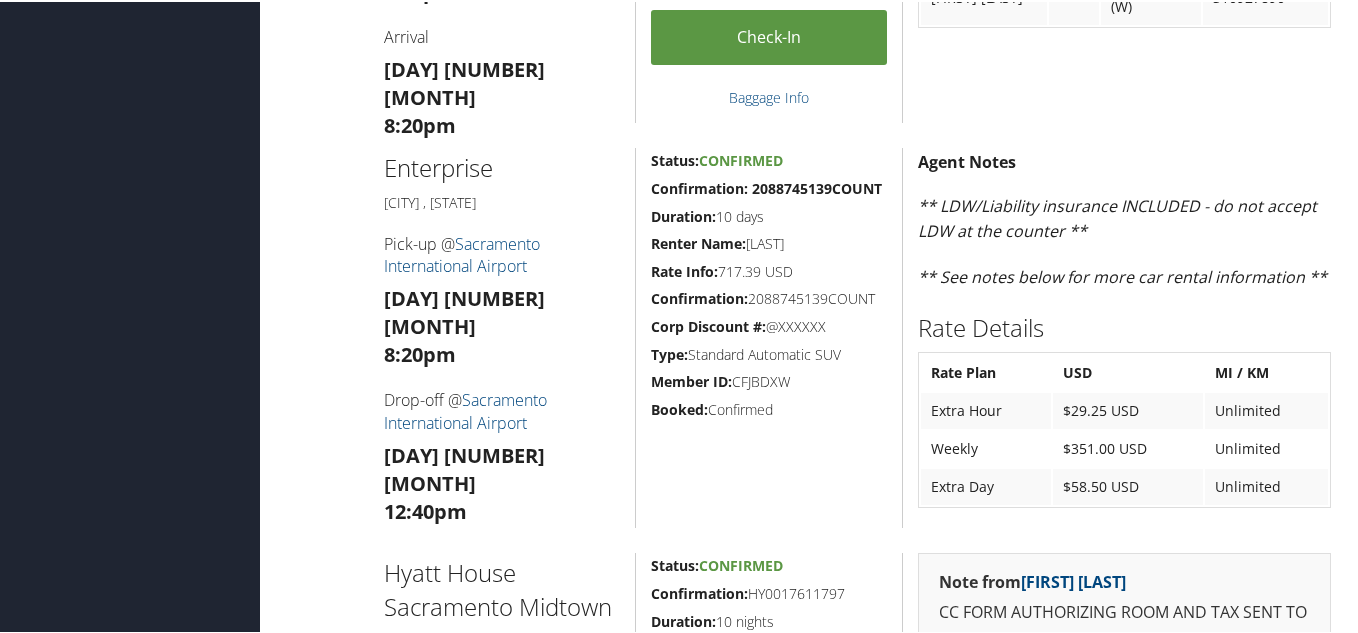 scroll, scrollTop: 800, scrollLeft: 0, axis: vertical 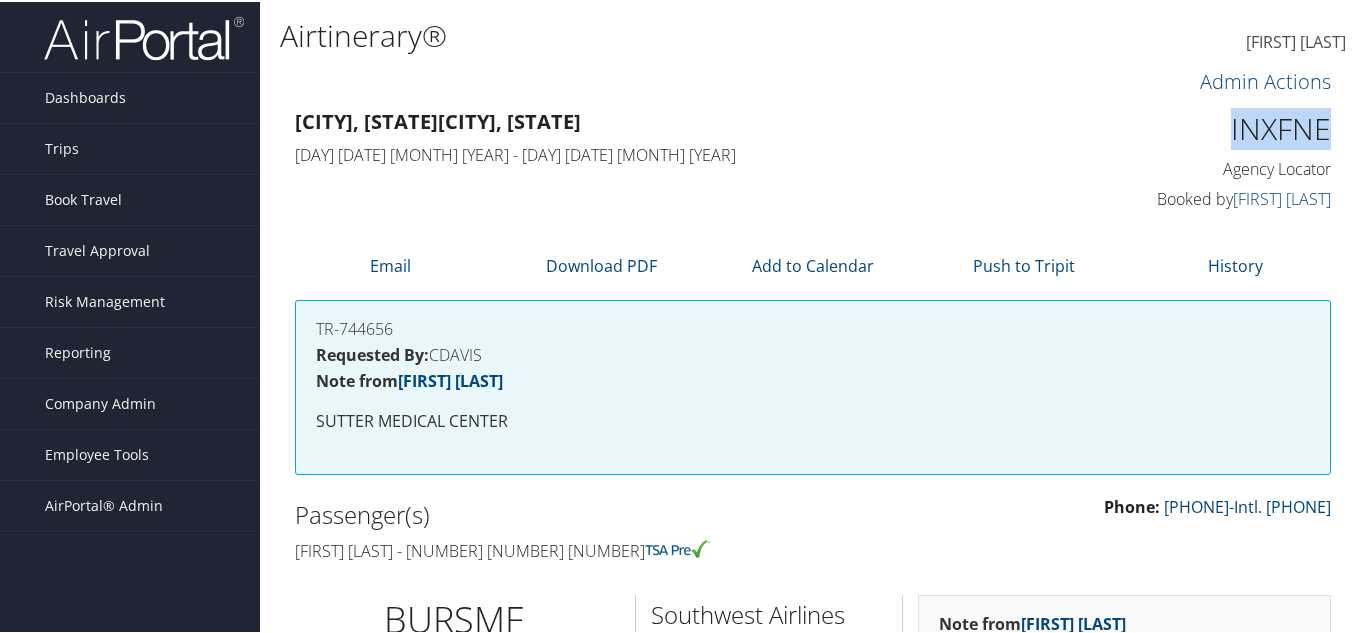 click on "INXFNE
Agency Locator
Agency Locator INXFNE
Booked by  Kristina Paras
Booked by  Kristina Paras" at bounding box center (1213, 159) 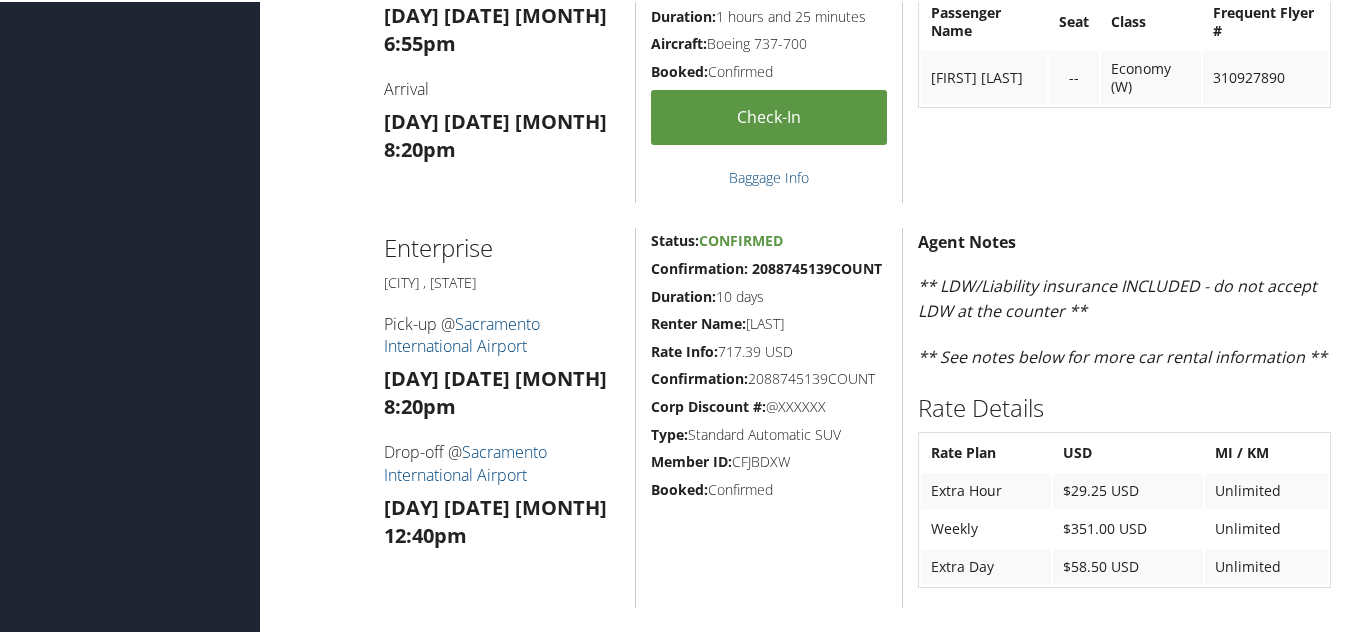 scroll, scrollTop: 900, scrollLeft: 0, axis: vertical 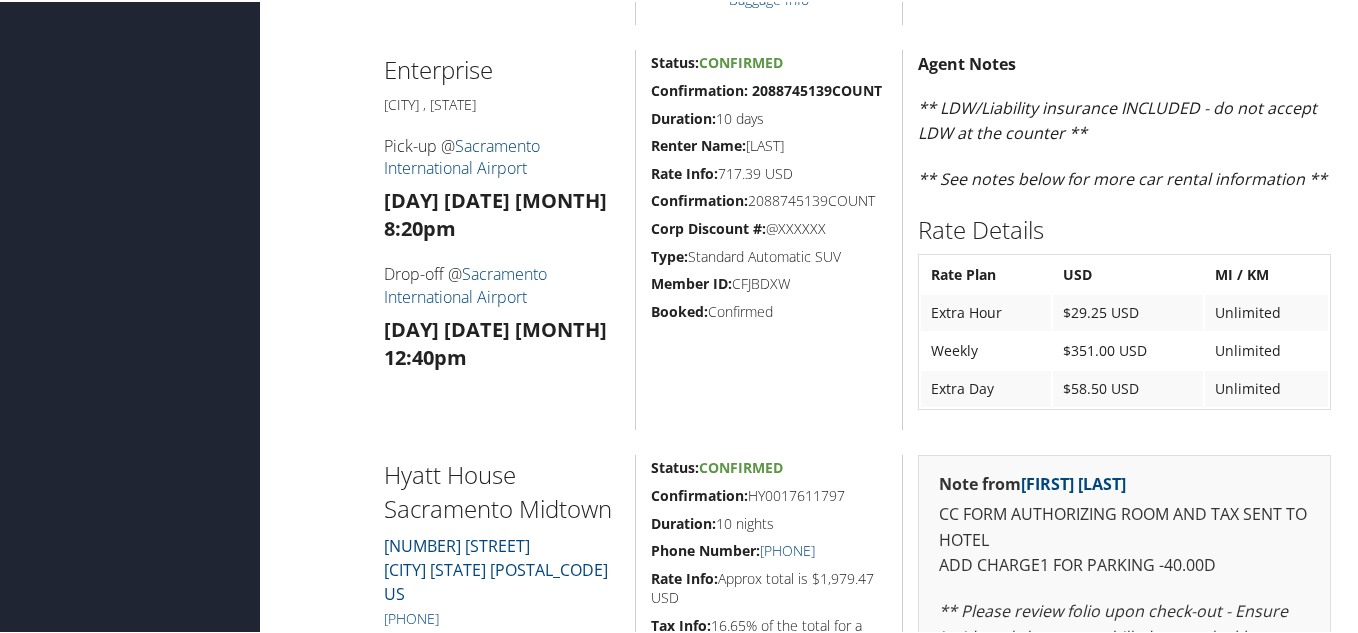 drag, startPoint x: 747, startPoint y: 290, endPoint x: 728, endPoint y: 289, distance: 19.026299 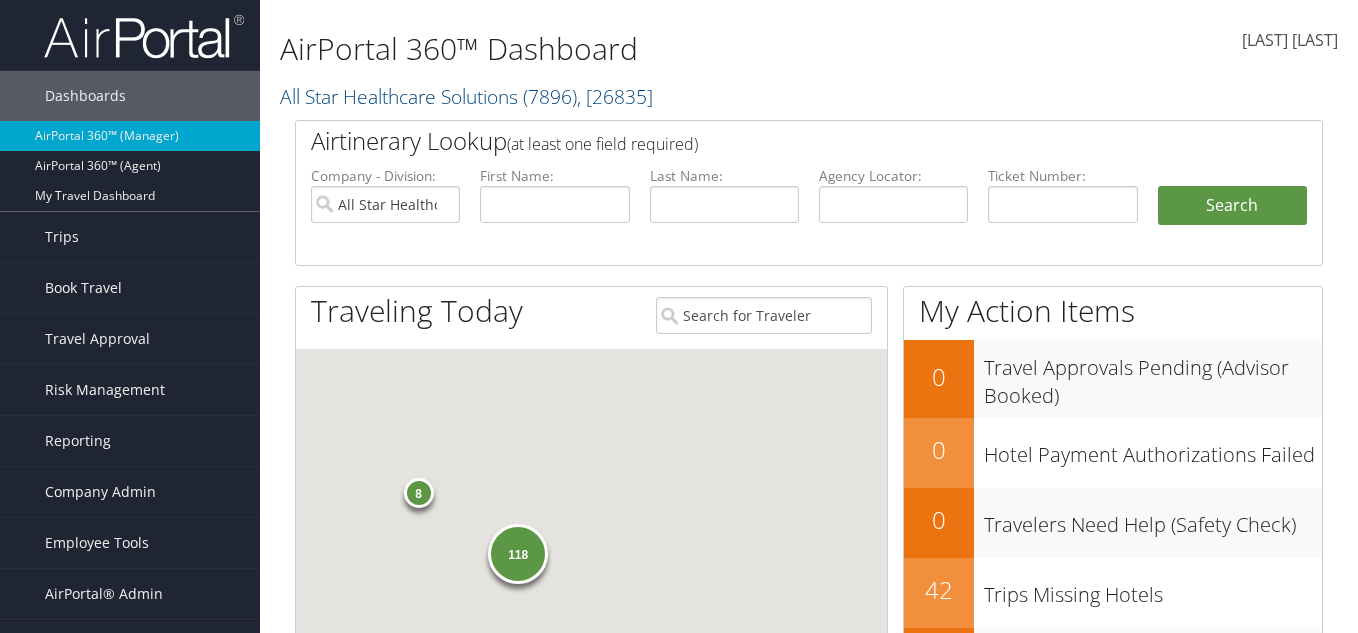 scroll, scrollTop: 0, scrollLeft: 0, axis: both 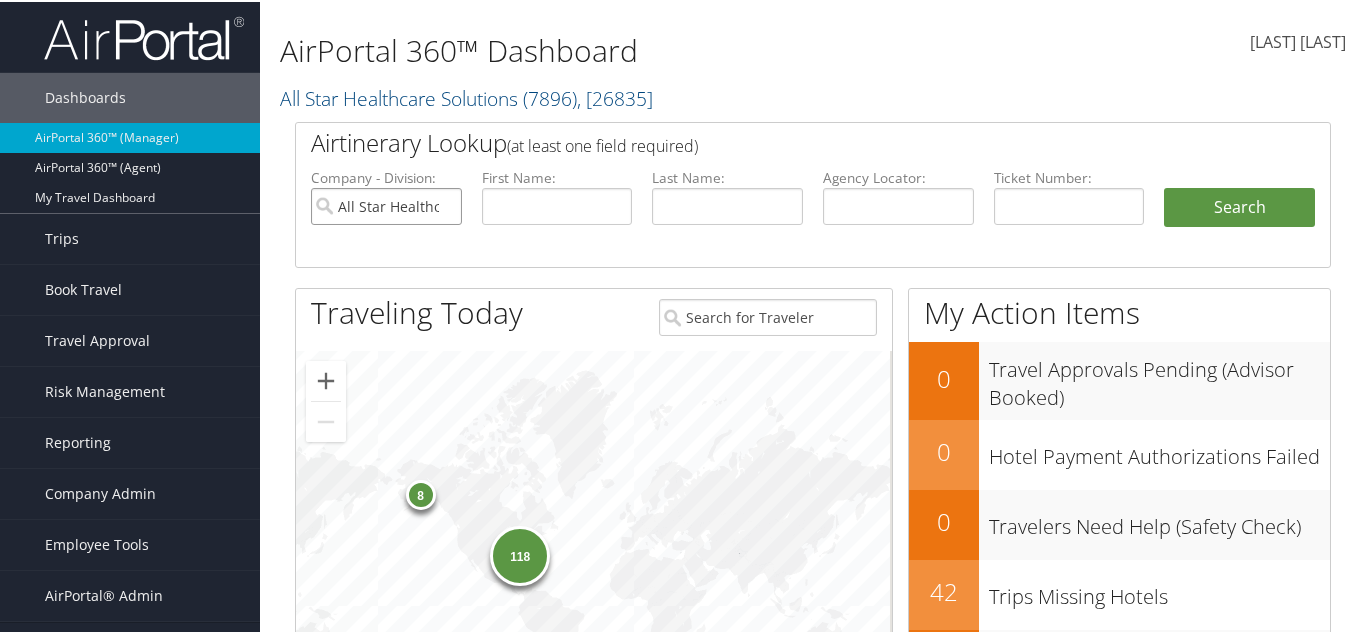 click on "All Star Healthcare Solutions" at bounding box center [386, 204] 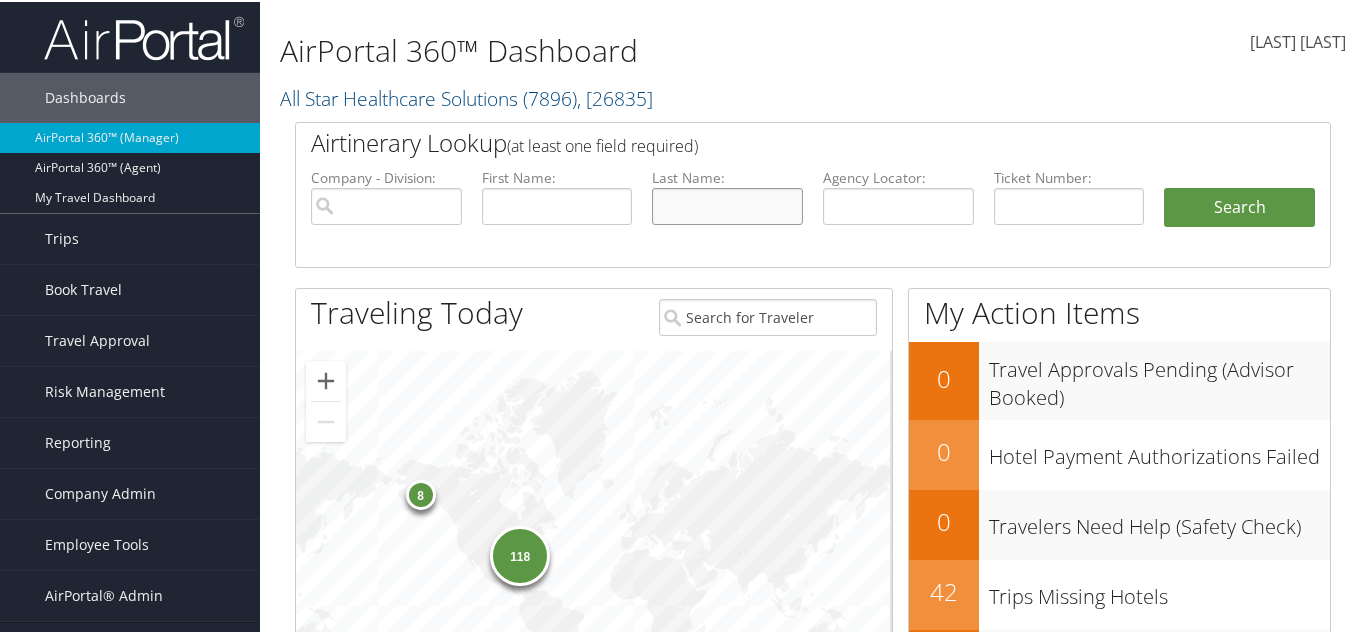 click at bounding box center [727, 204] 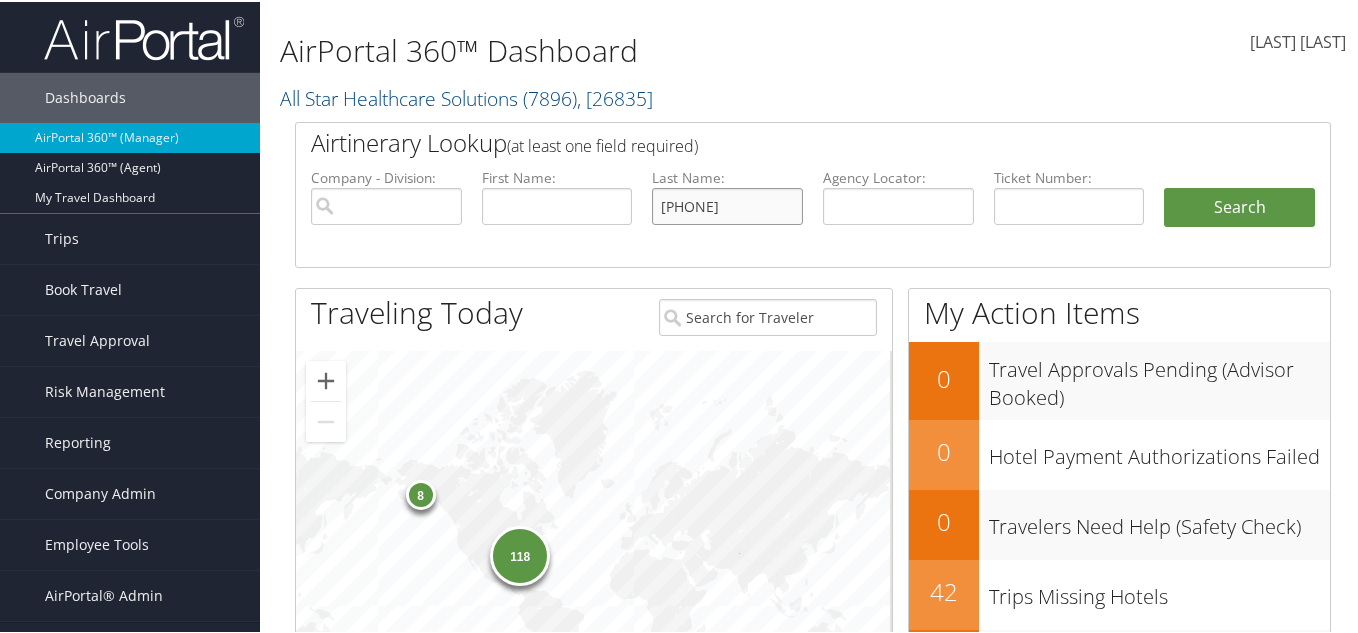 type on "0062353642177" 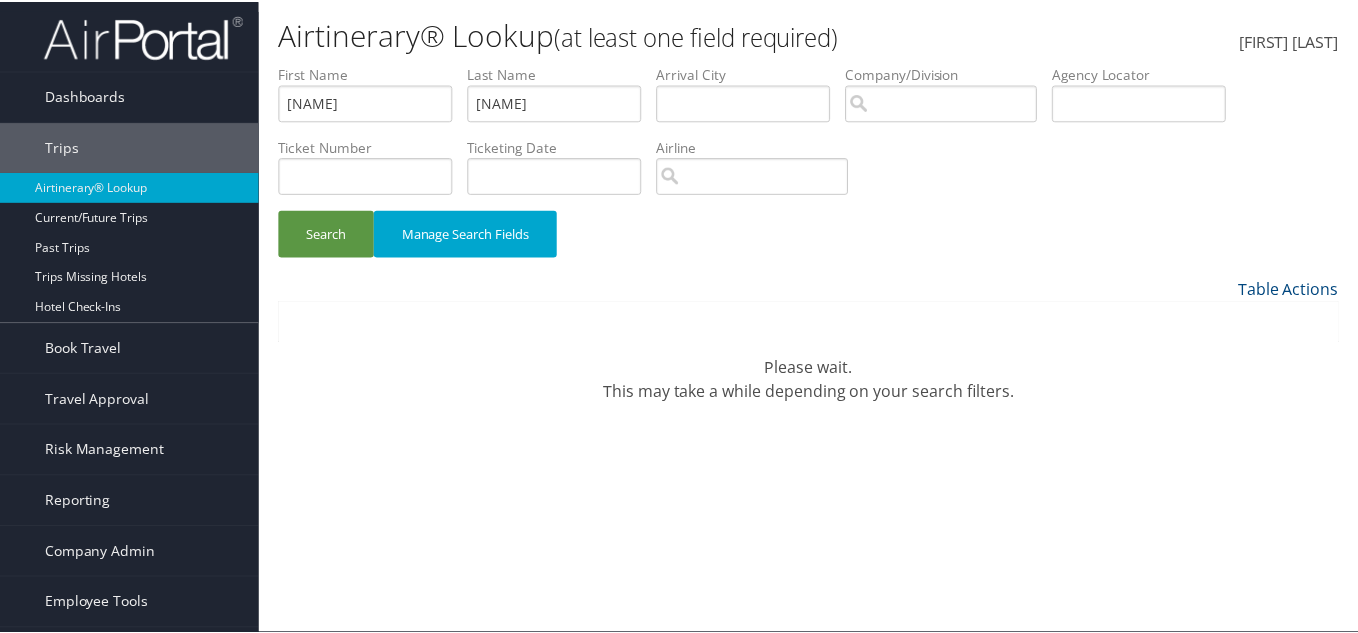 scroll, scrollTop: 0, scrollLeft: 0, axis: both 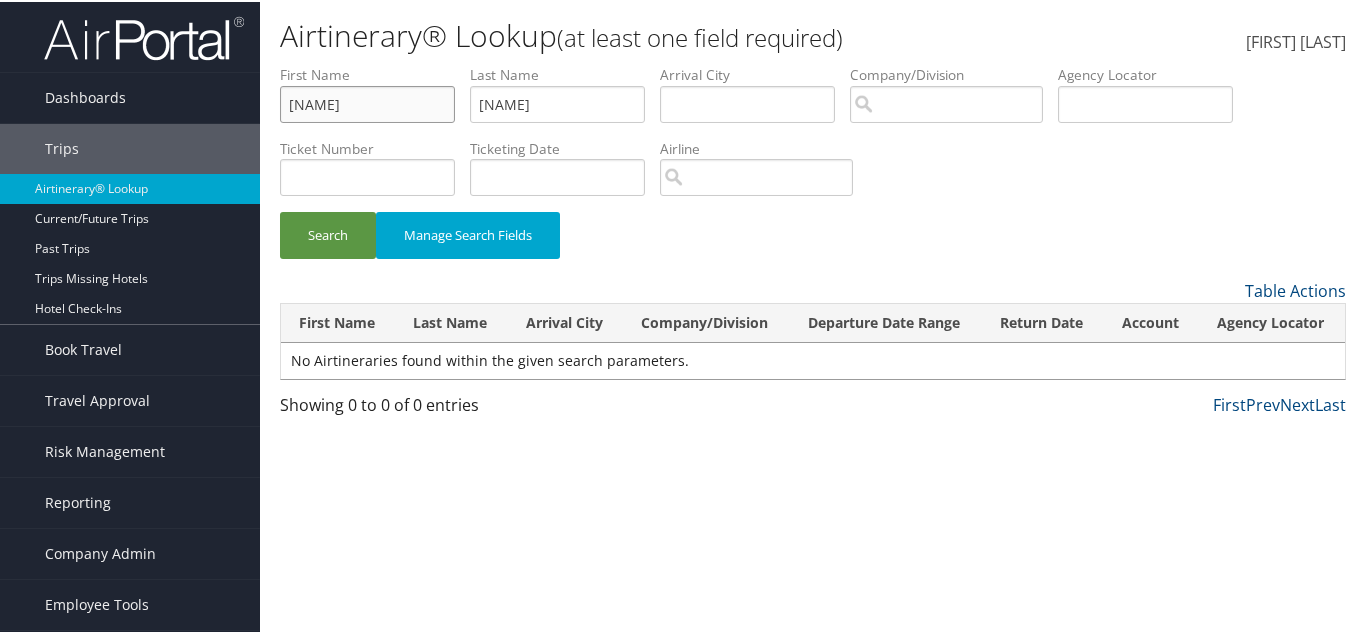 click on "[NAME]" at bounding box center (367, 102) 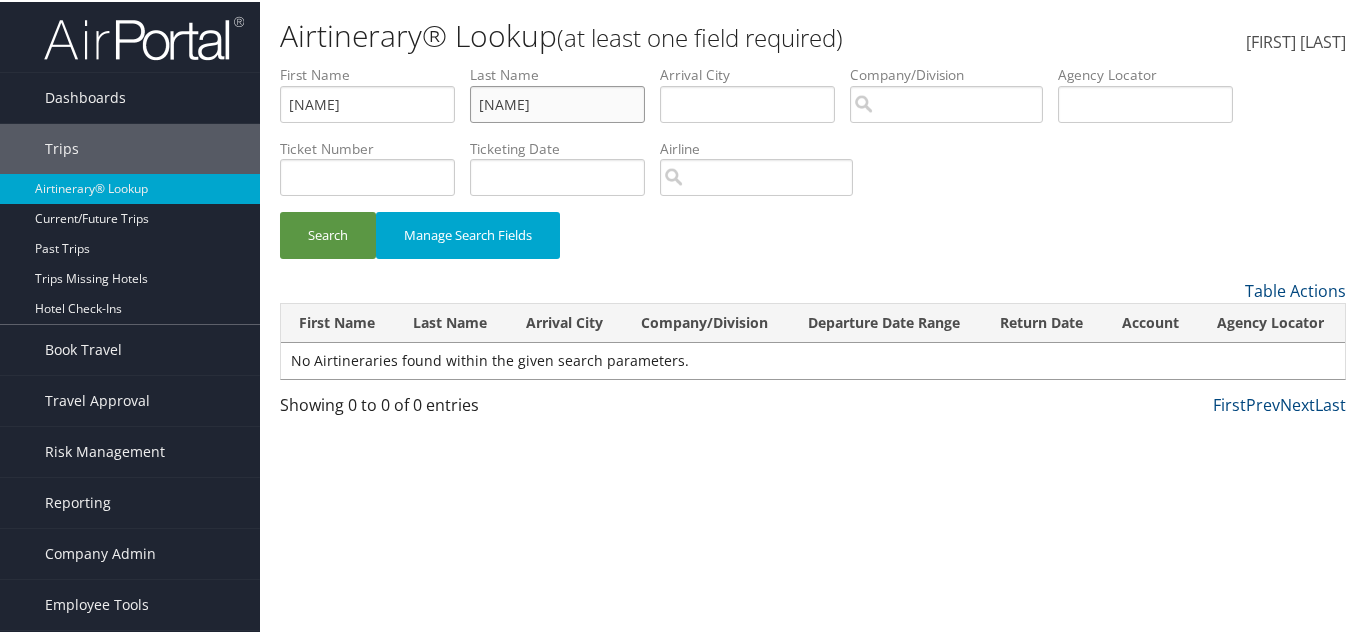 drag, startPoint x: 472, startPoint y: 105, endPoint x: 418, endPoint y: 105, distance: 54 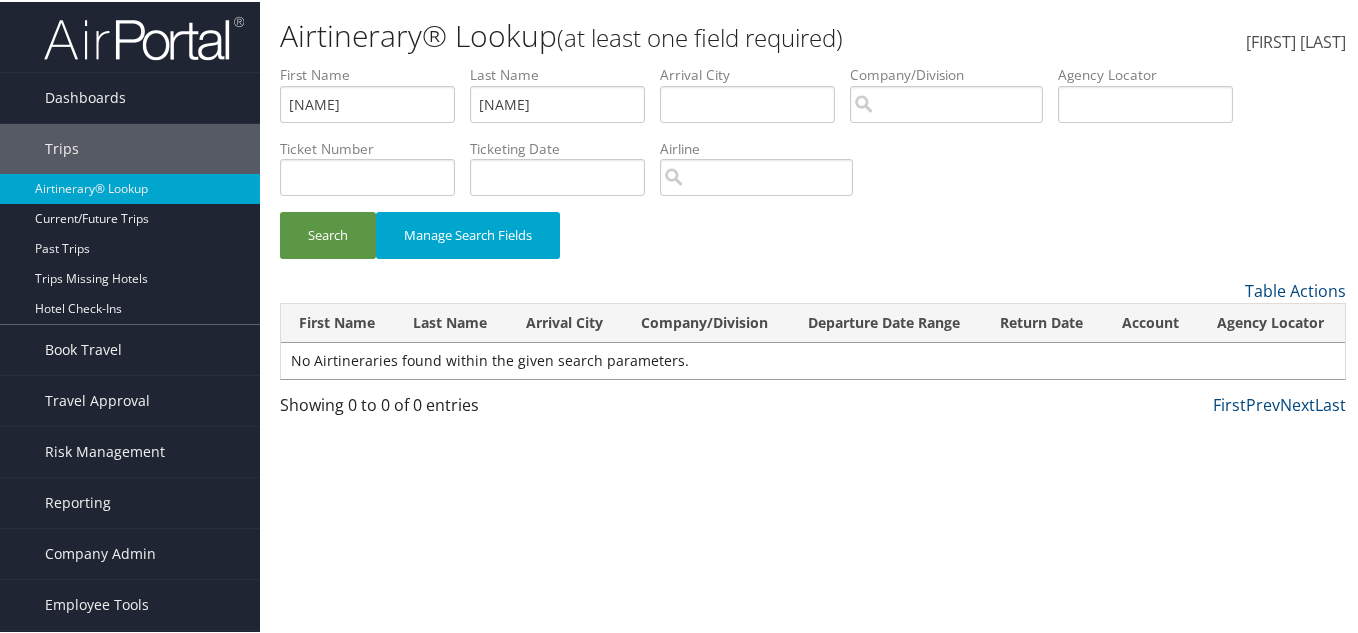 click on "Ticket Number" at bounding box center (375, 173) 